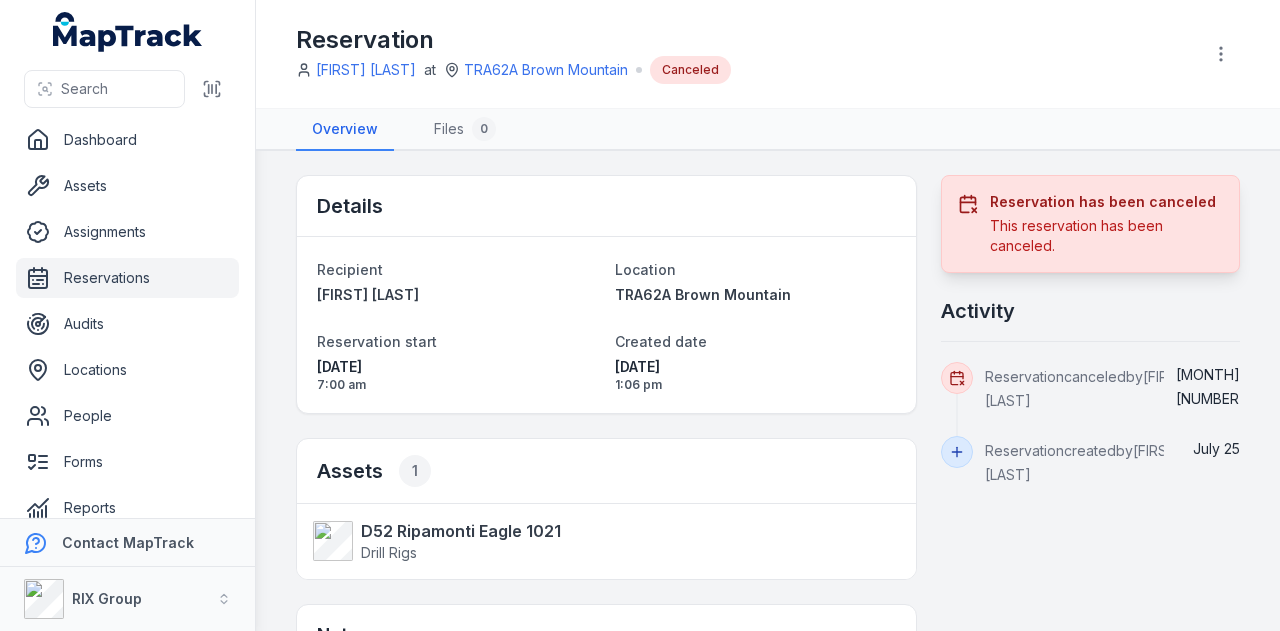 scroll, scrollTop: 0, scrollLeft: 0, axis: both 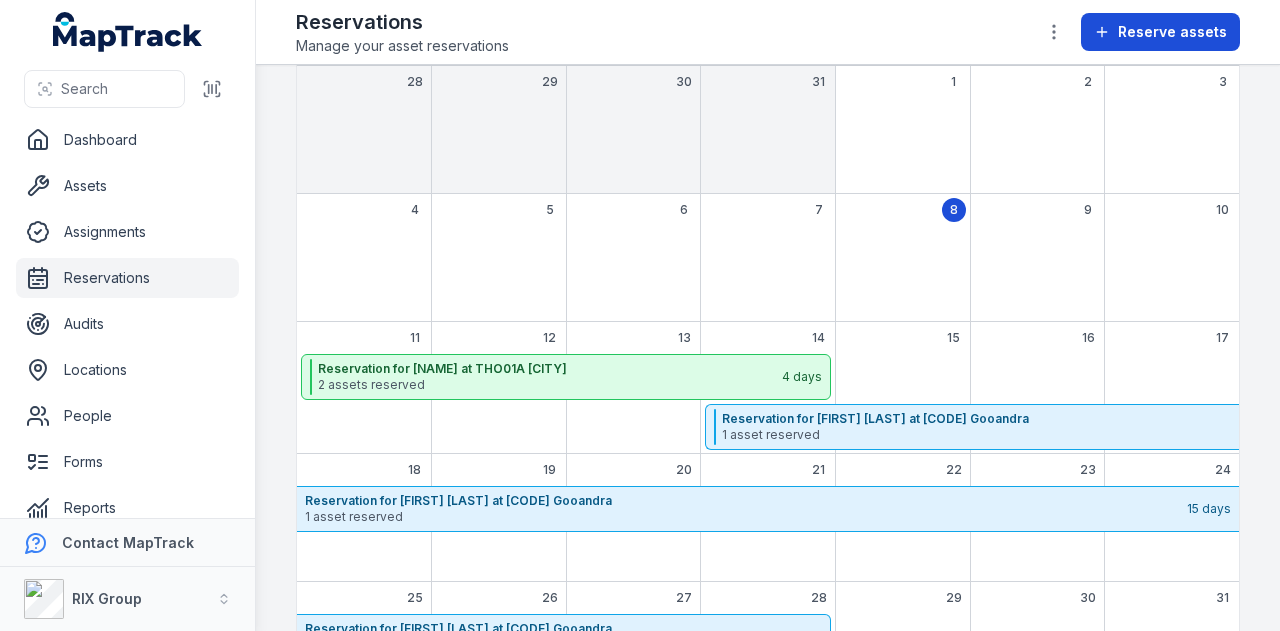 drag, startPoint x: 1138, startPoint y: 52, endPoint x: 1142, endPoint y: 35, distance: 17.464249 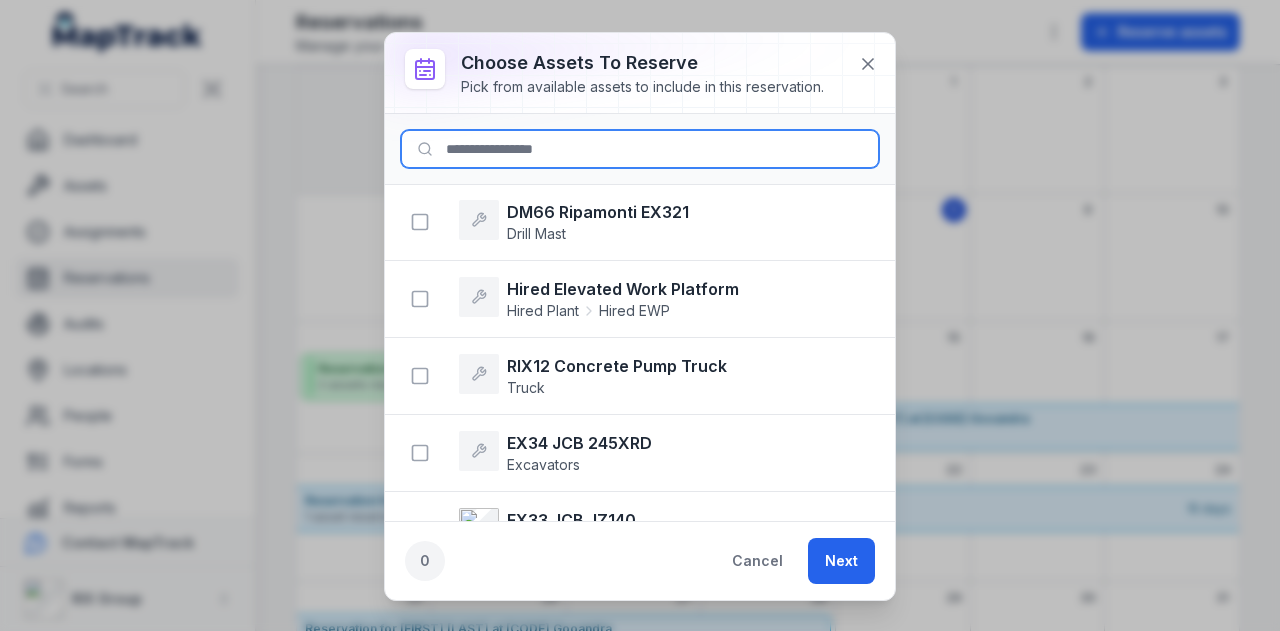 click at bounding box center [640, 149] 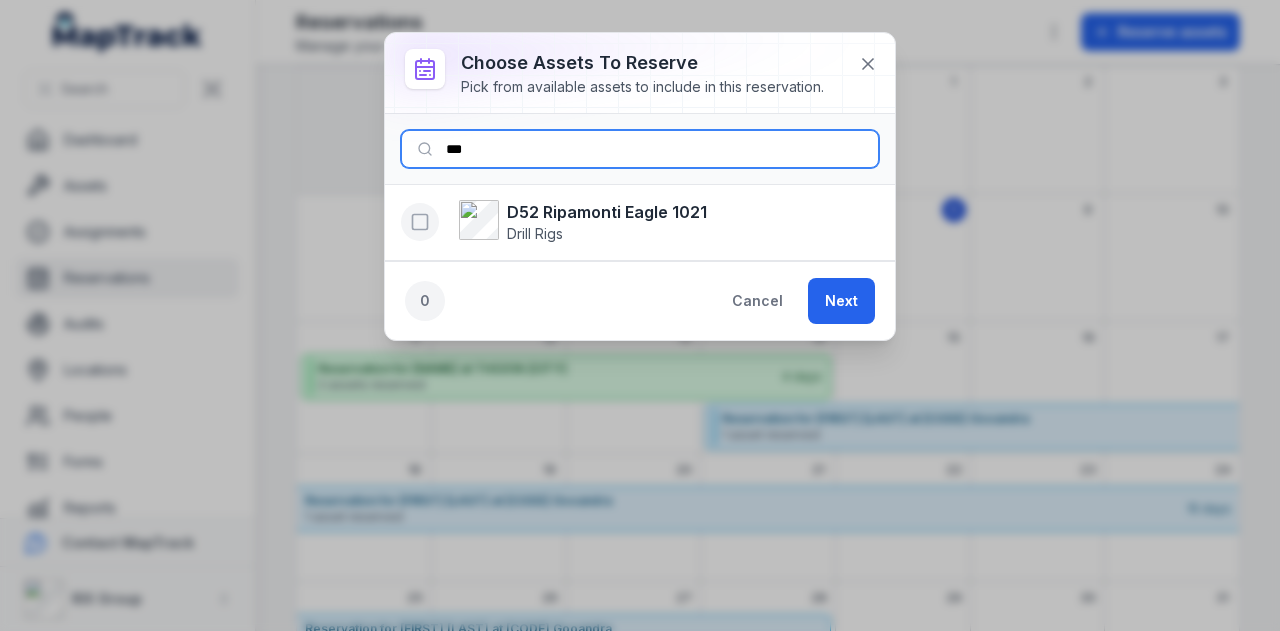 type on "***" 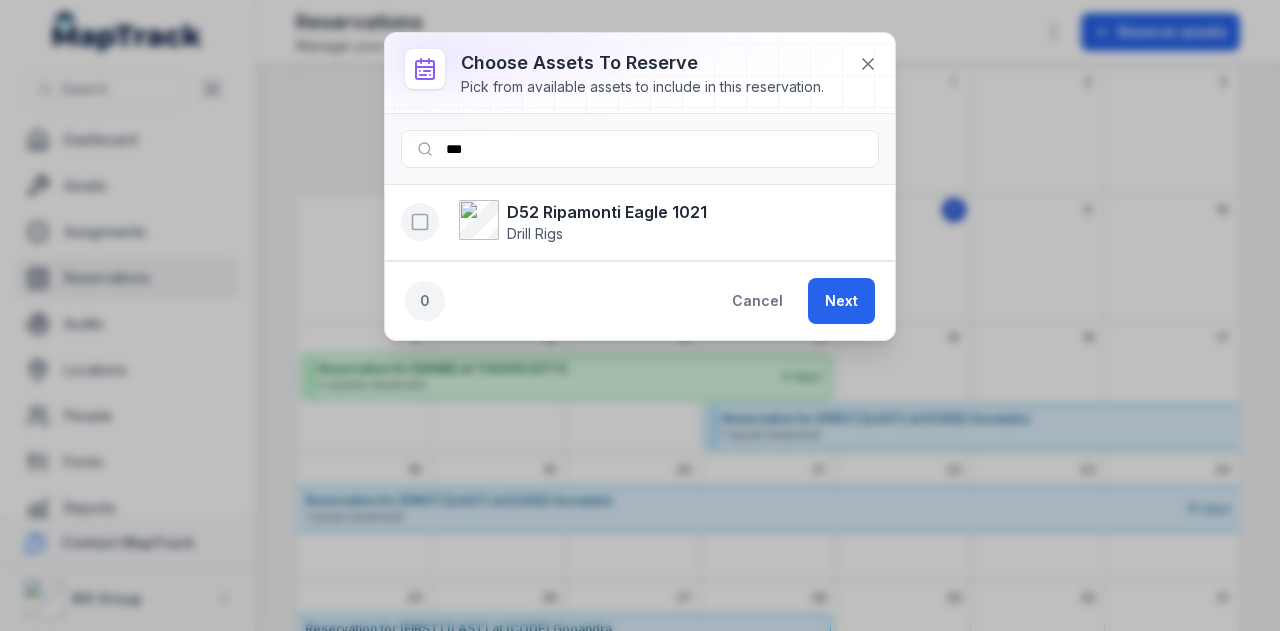 click 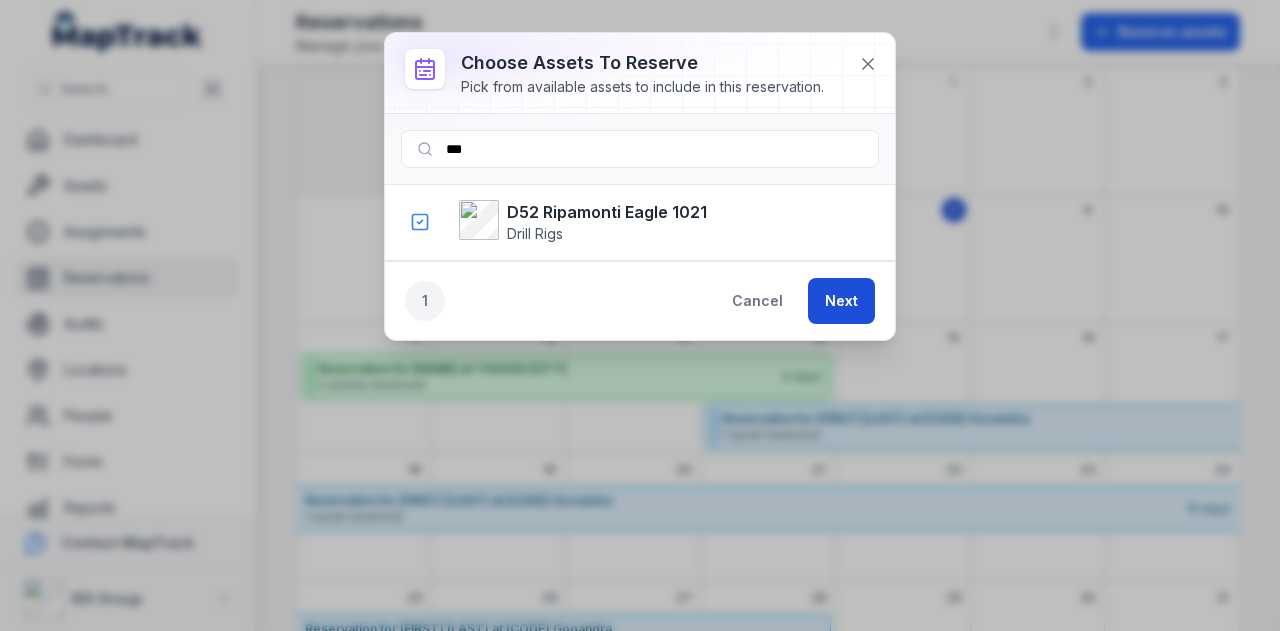 click on "Next" at bounding box center (841, 301) 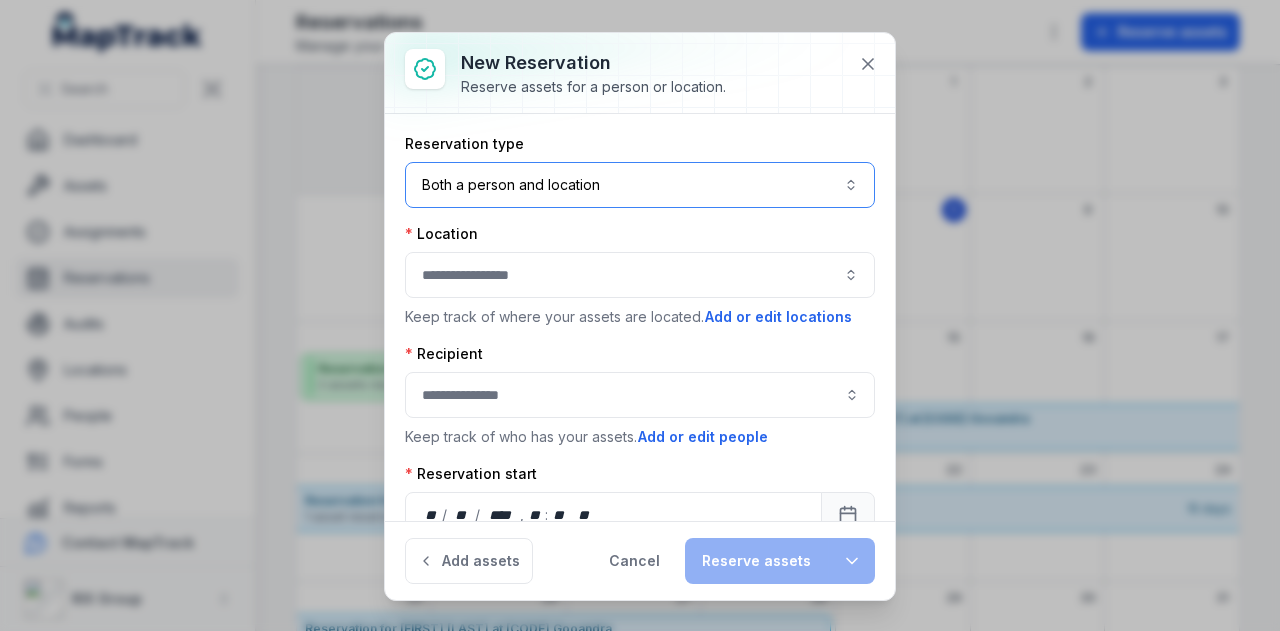 click on "Both a person and location ****" at bounding box center (640, 185) 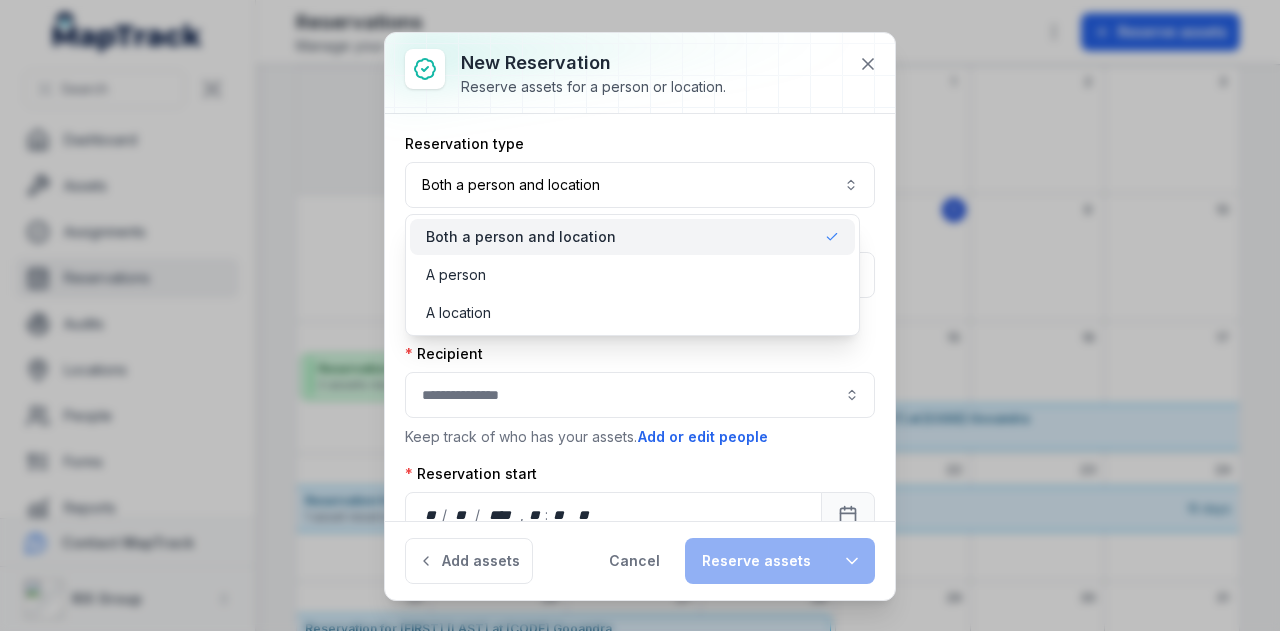 click on "**********" at bounding box center (640, 381) 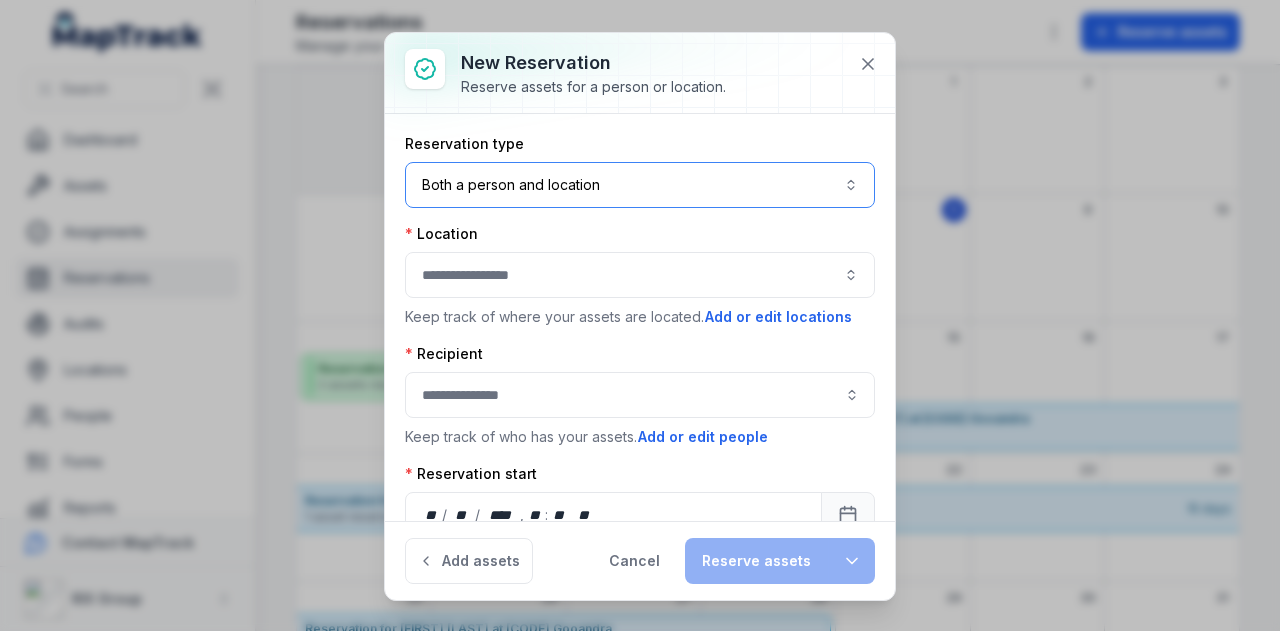 click at bounding box center (640, 275) 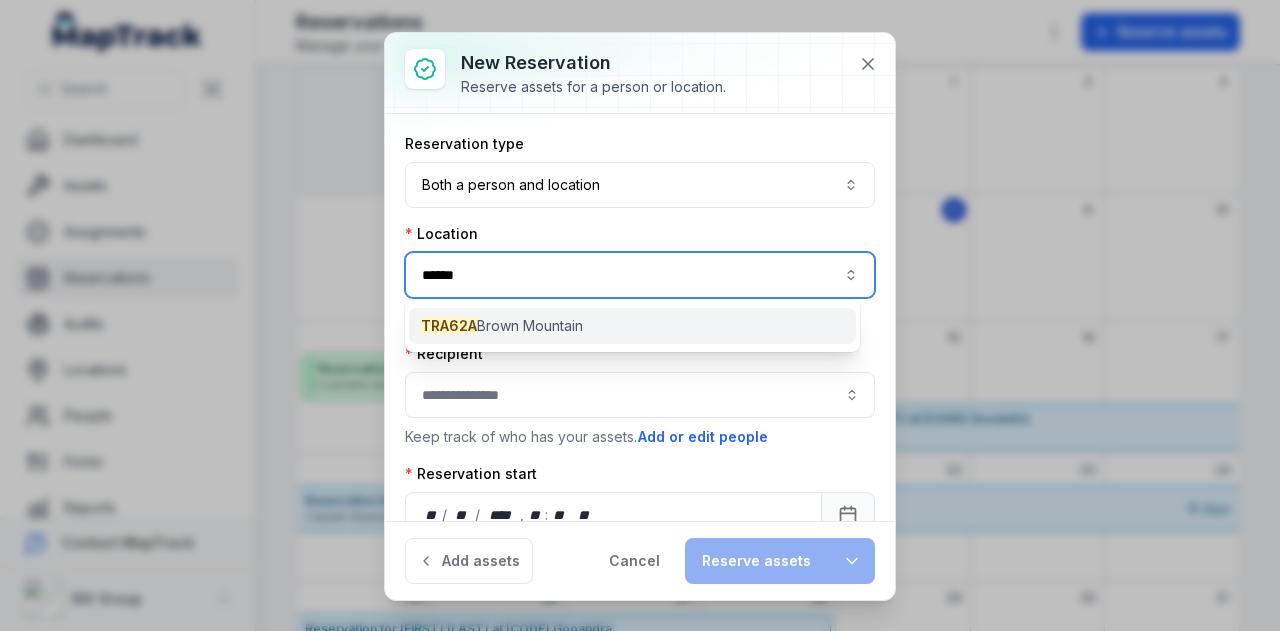 type on "******" 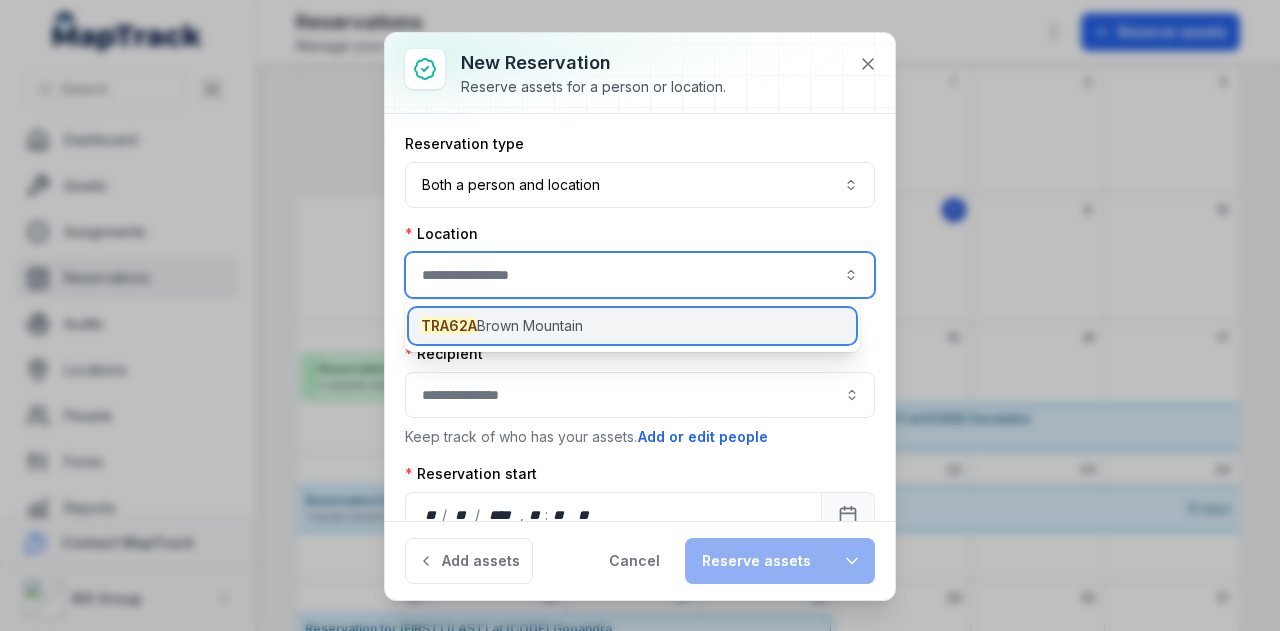 click on "[CODE]  Brown Mountain" at bounding box center (502, 326) 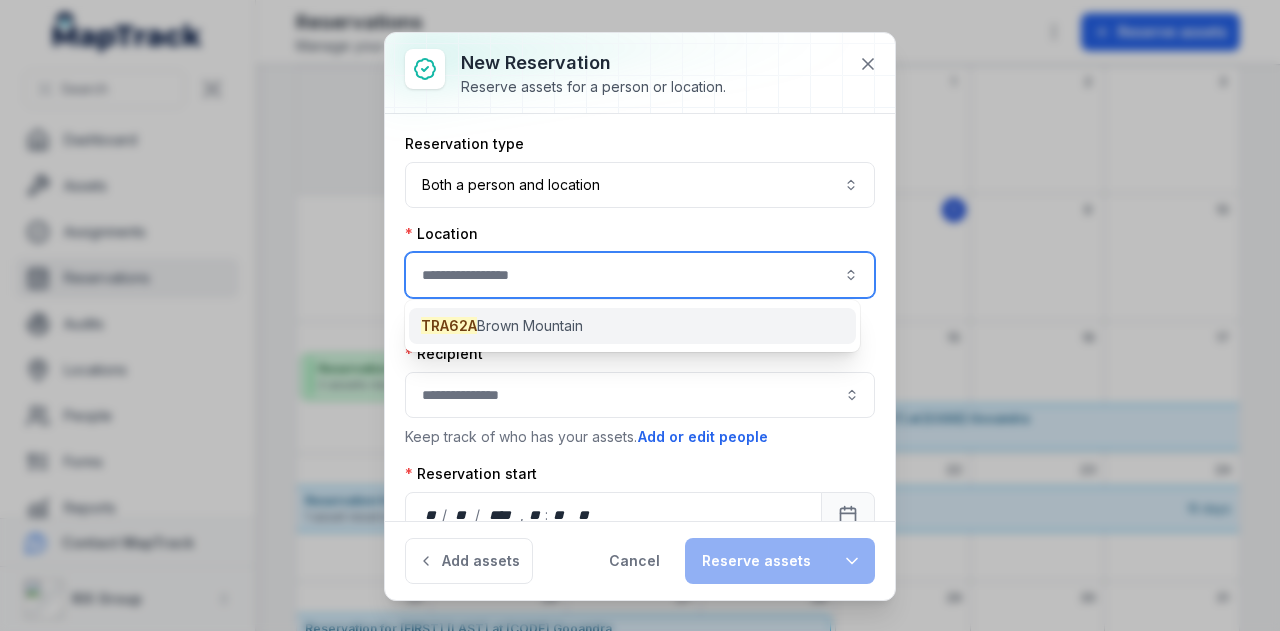 type on "**********" 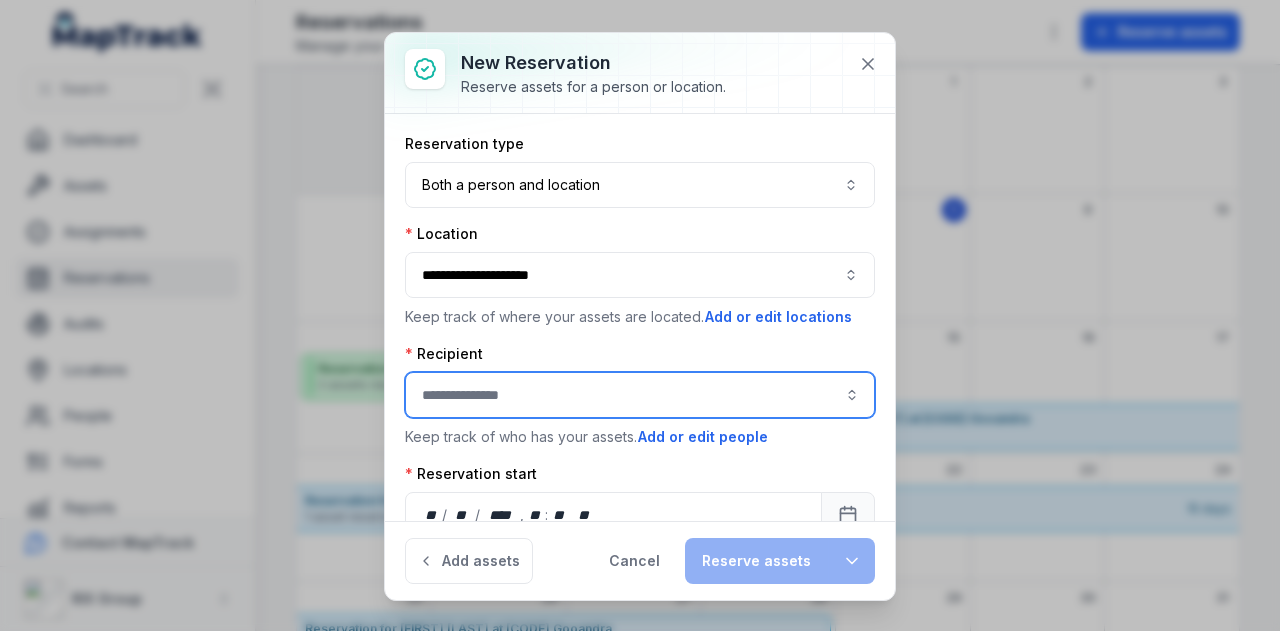 click at bounding box center (640, 395) 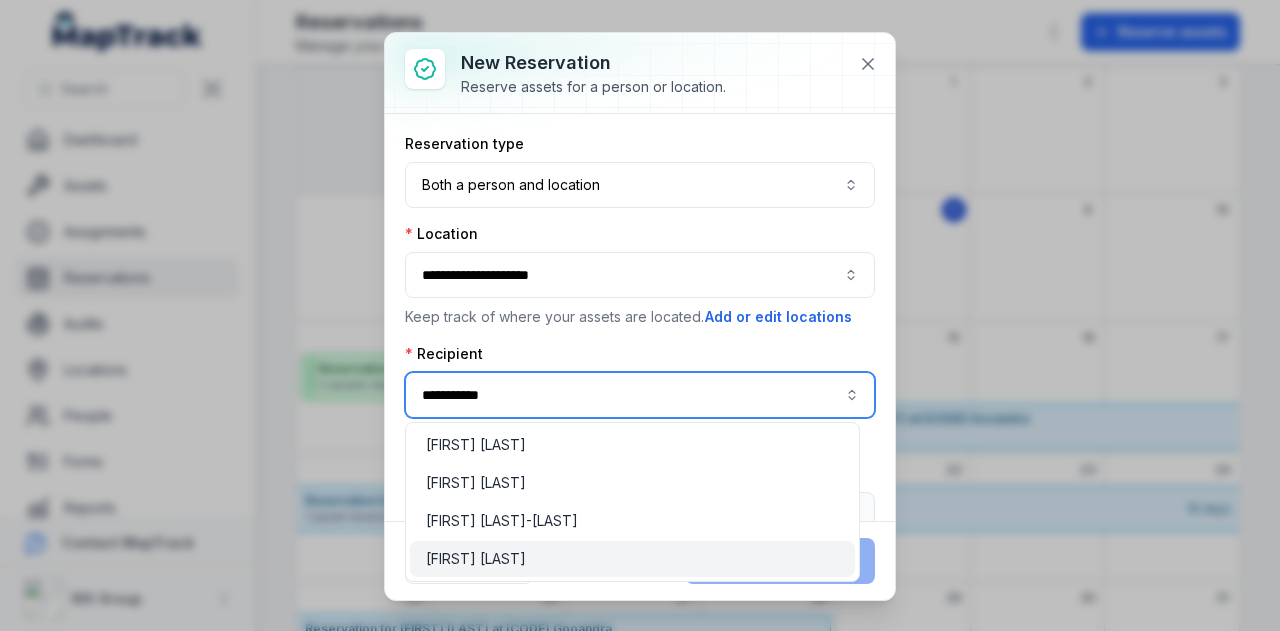 click on "[FIRST] [LAST]" at bounding box center (632, 559) 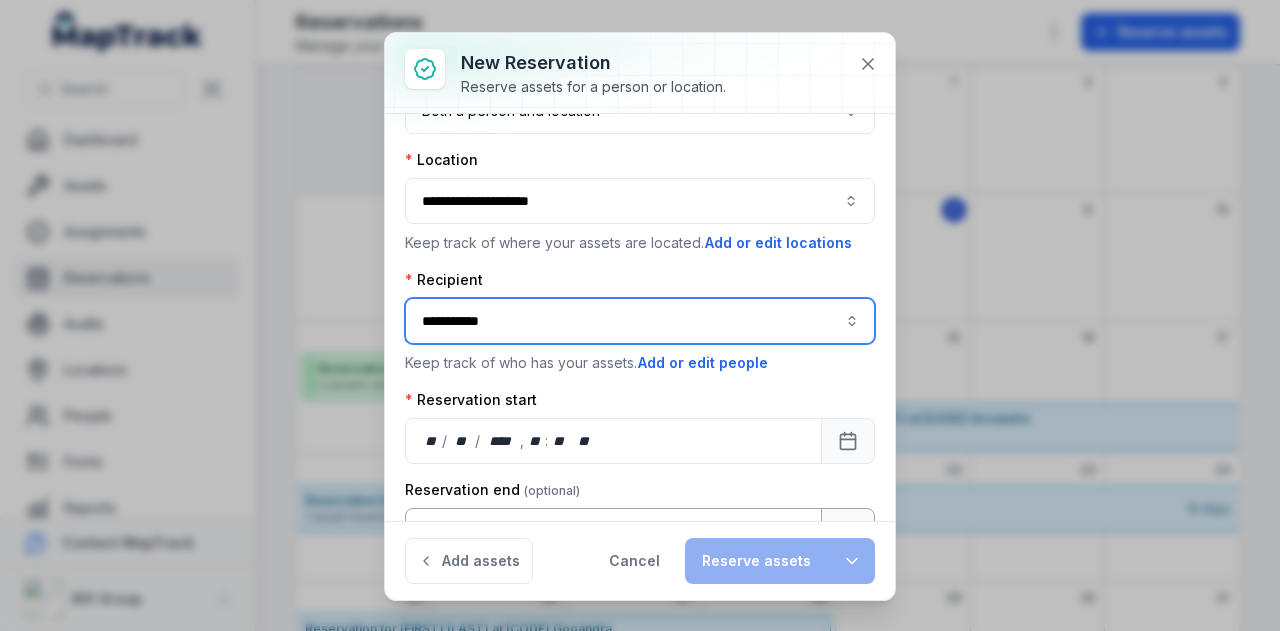 scroll, scrollTop: 161, scrollLeft: 0, axis: vertical 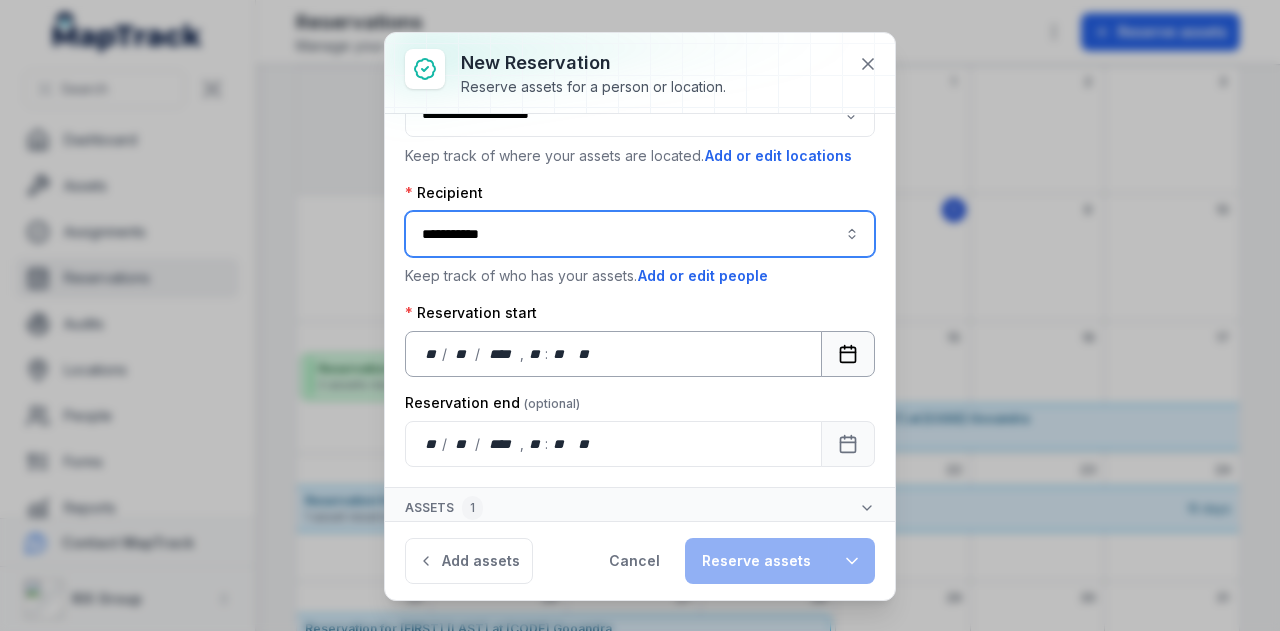 type on "**********" 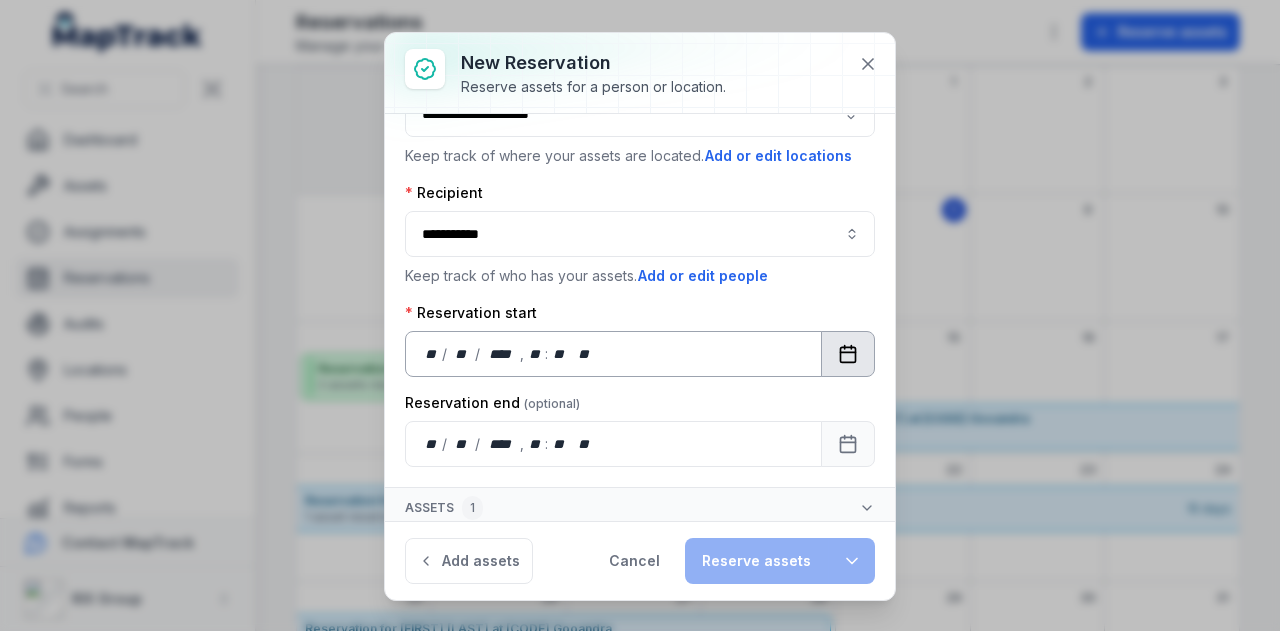 click at bounding box center (848, 354) 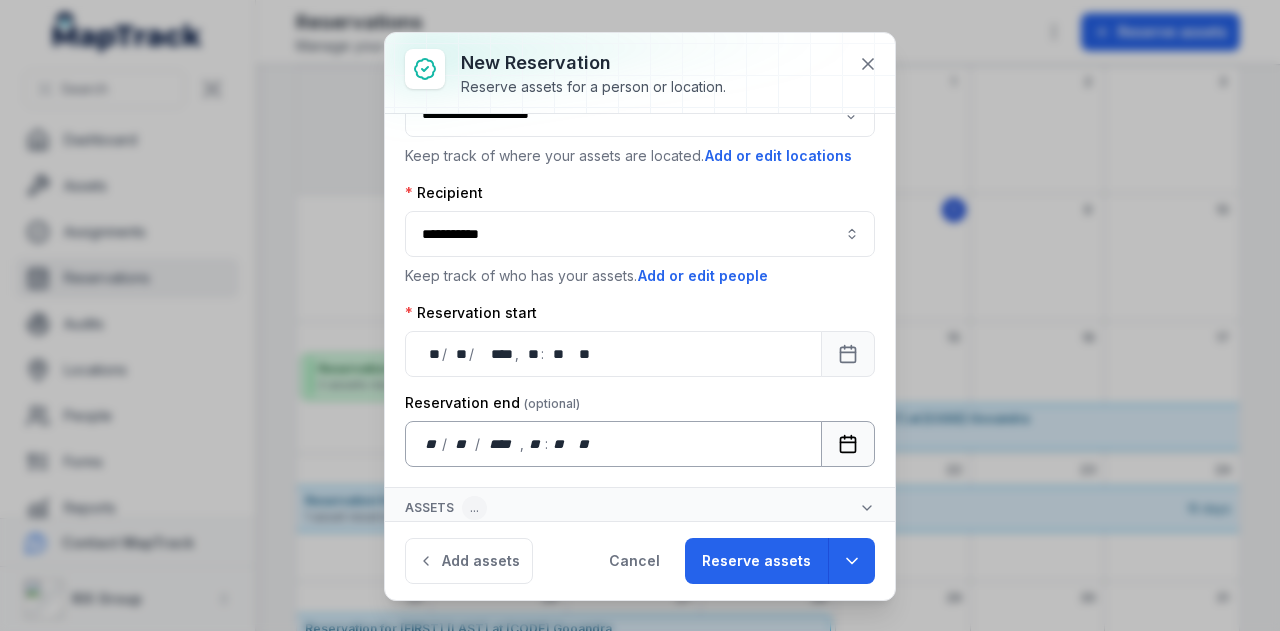 click at bounding box center [848, 444] 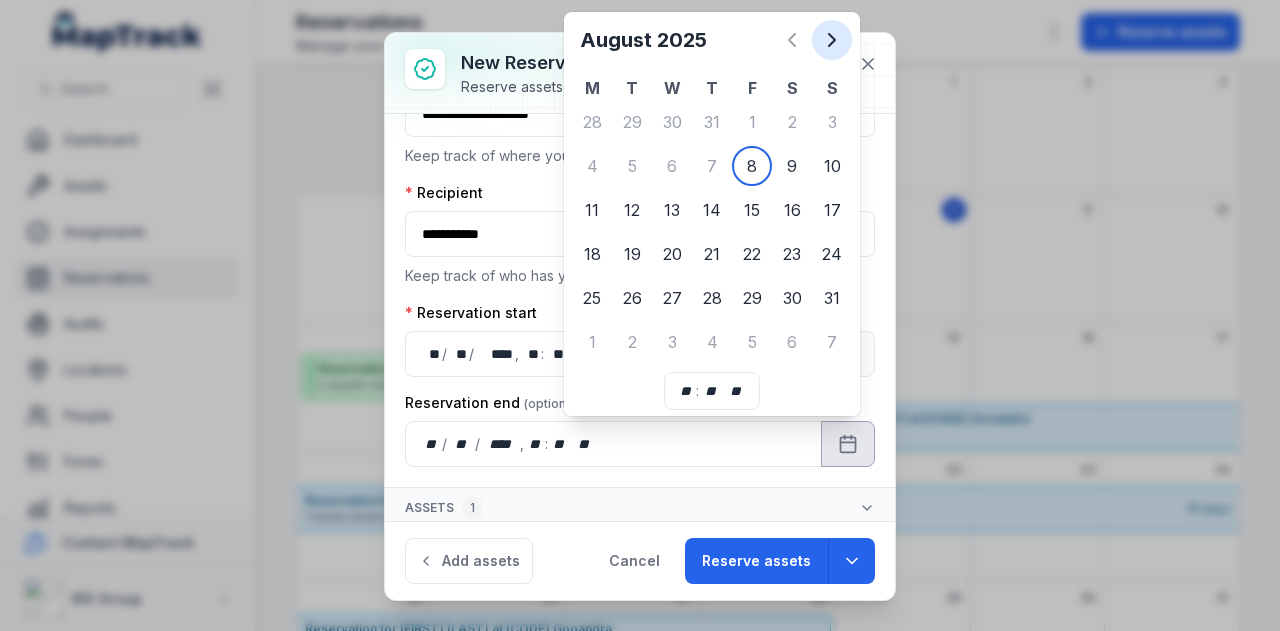 click 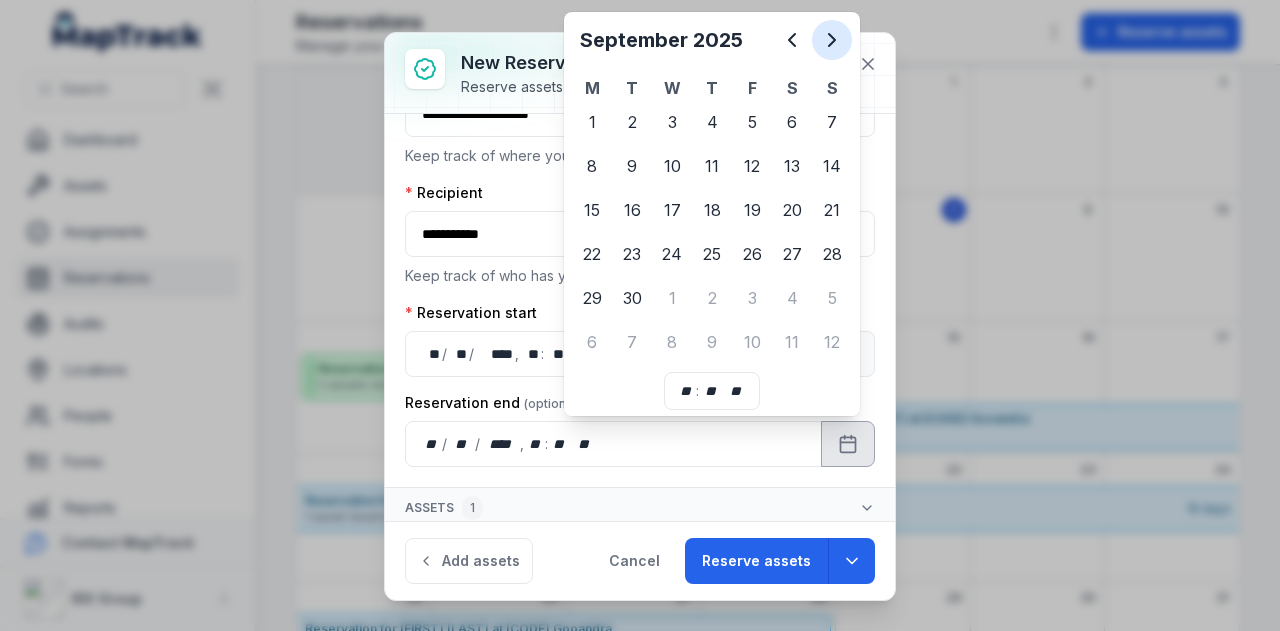 click 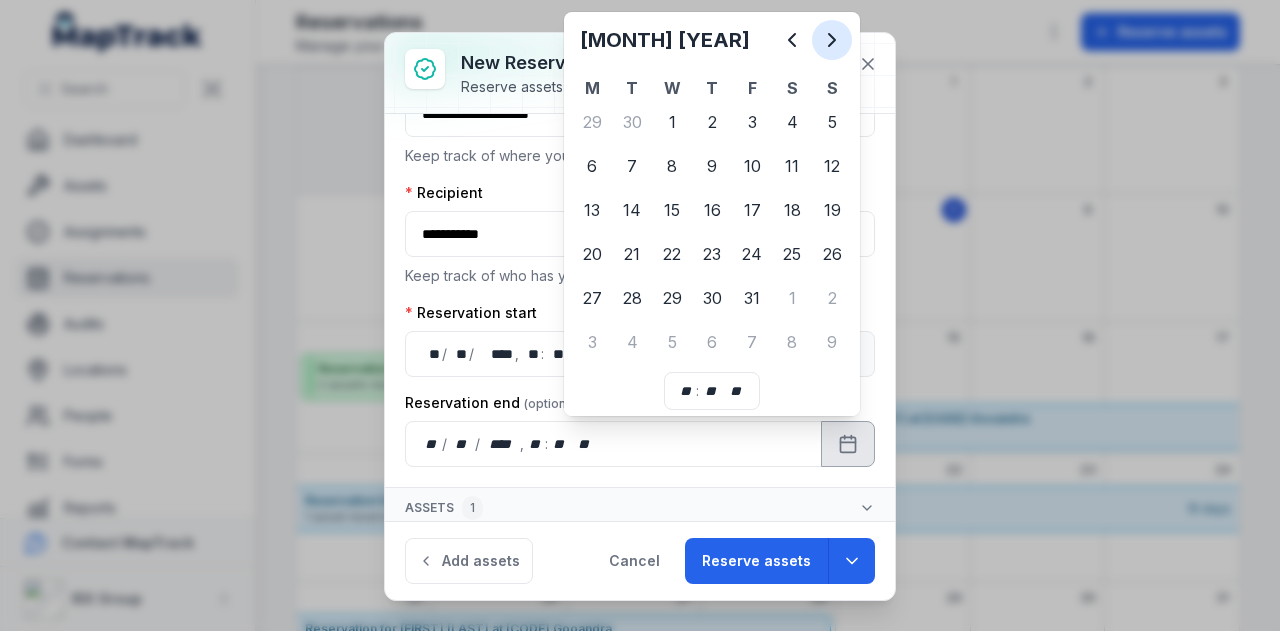 click 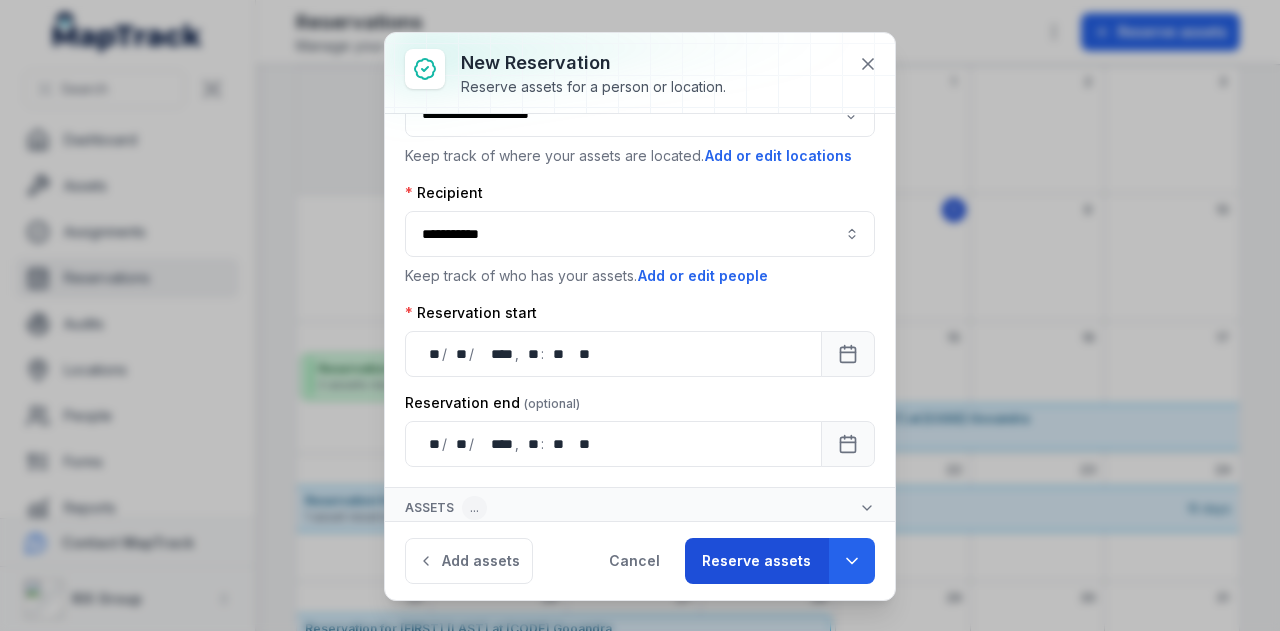 click on "Reserve assets" at bounding box center [756, 561] 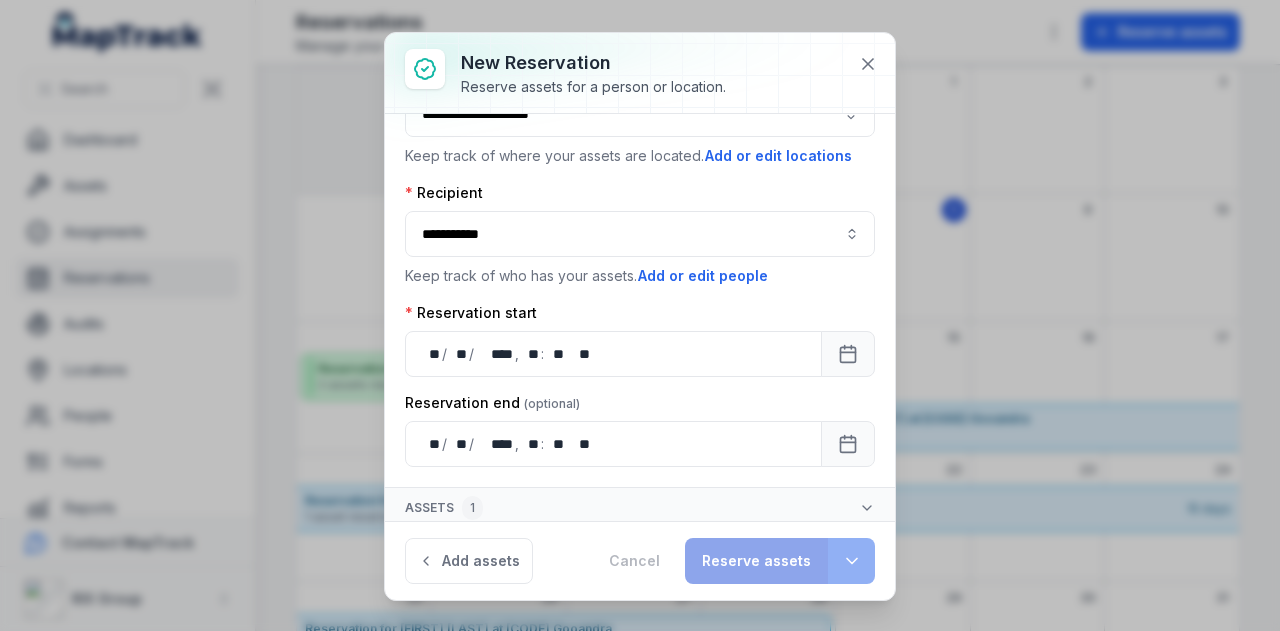 type 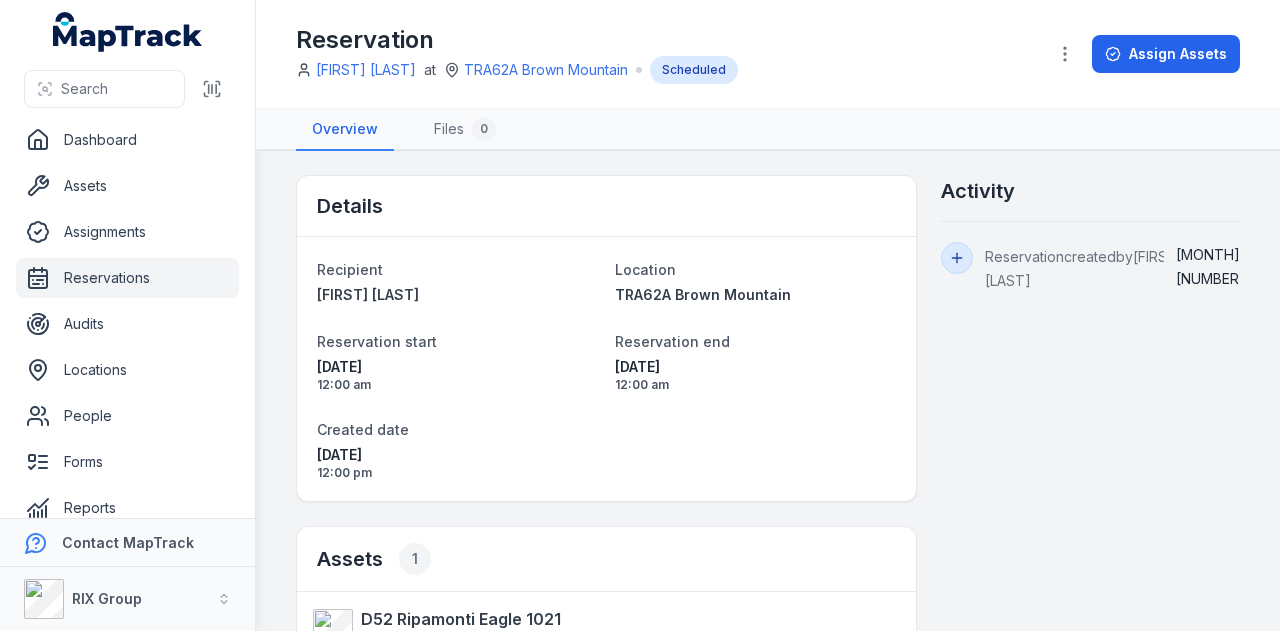 click on "Reservations" at bounding box center [127, 278] 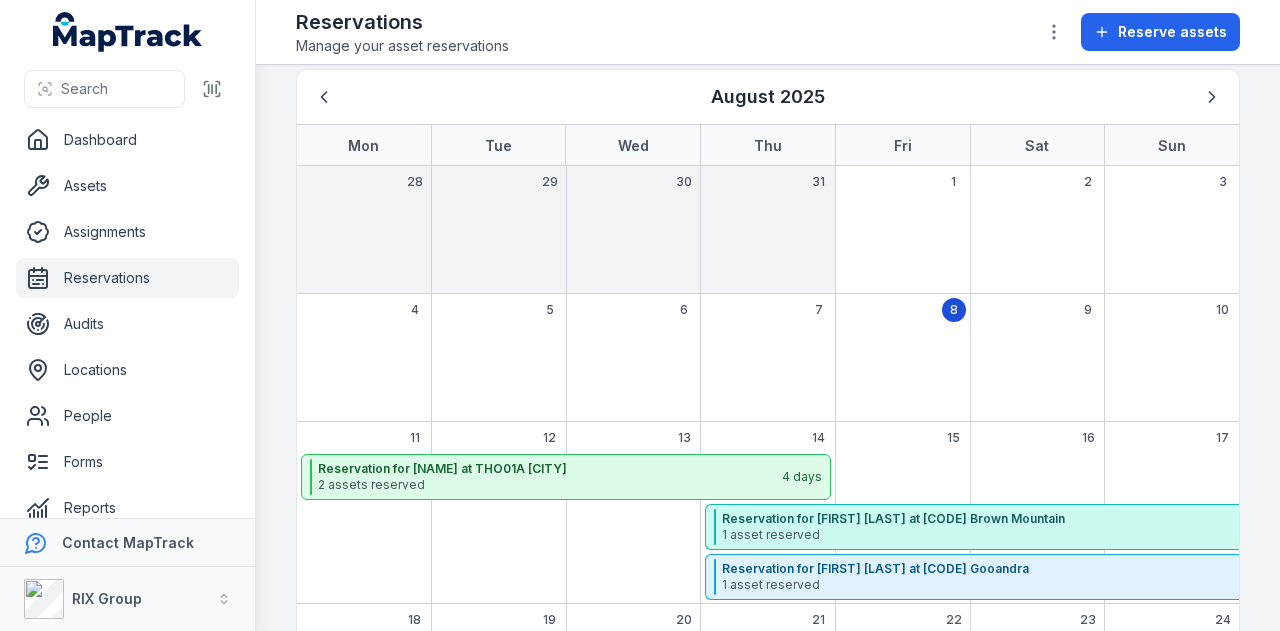 scroll, scrollTop: 324, scrollLeft: 0, axis: vertical 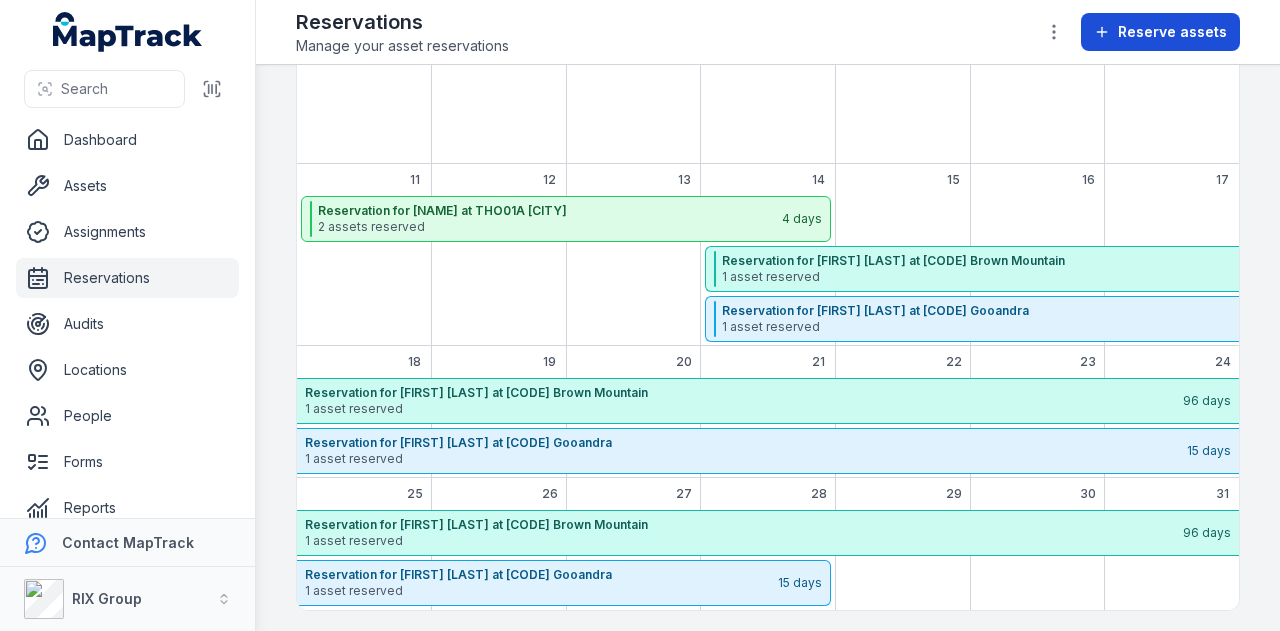 click on "Reserve assets" at bounding box center (1160, 32) 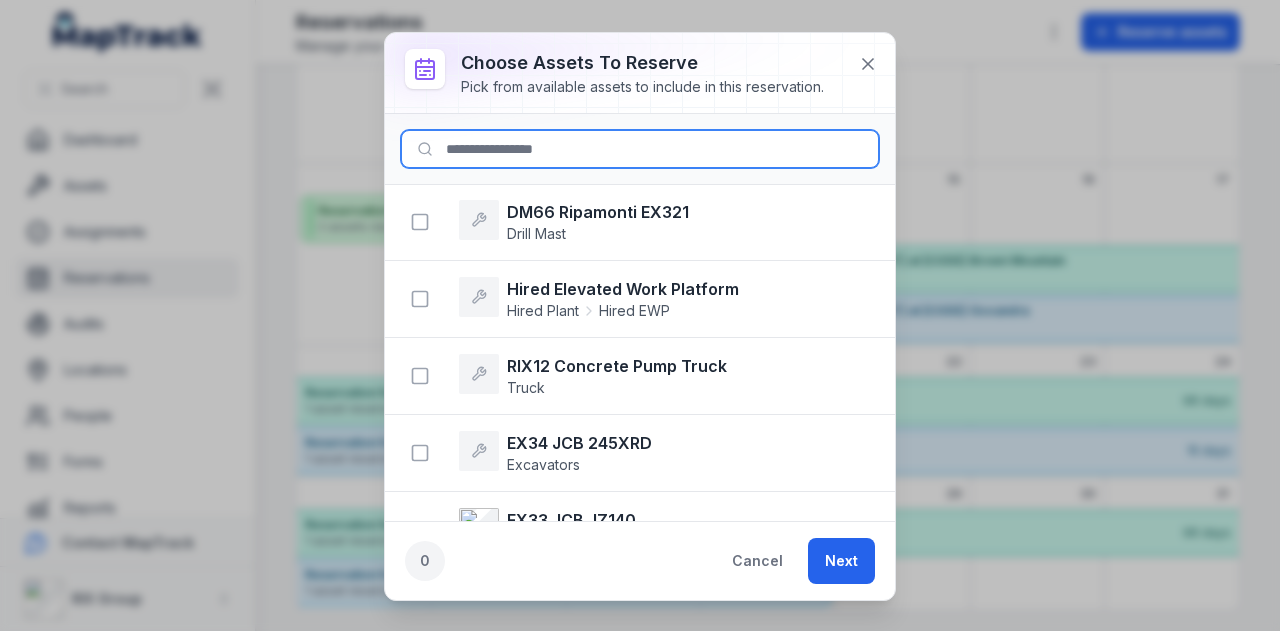click at bounding box center (640, 149) 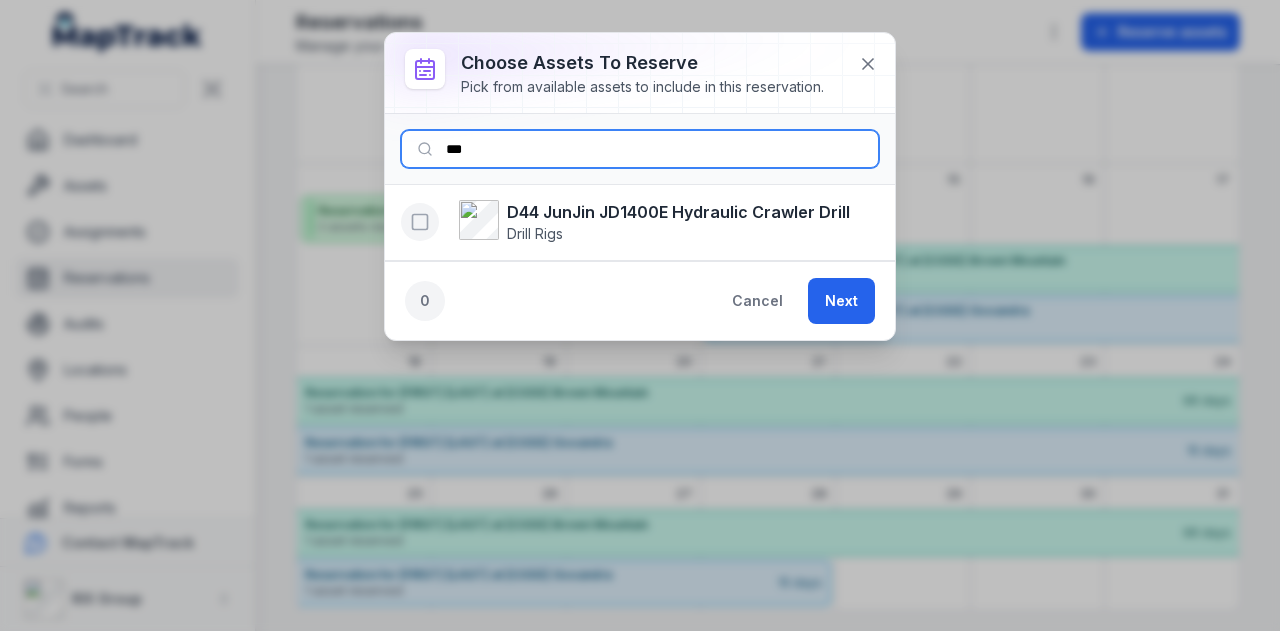 type on "***" 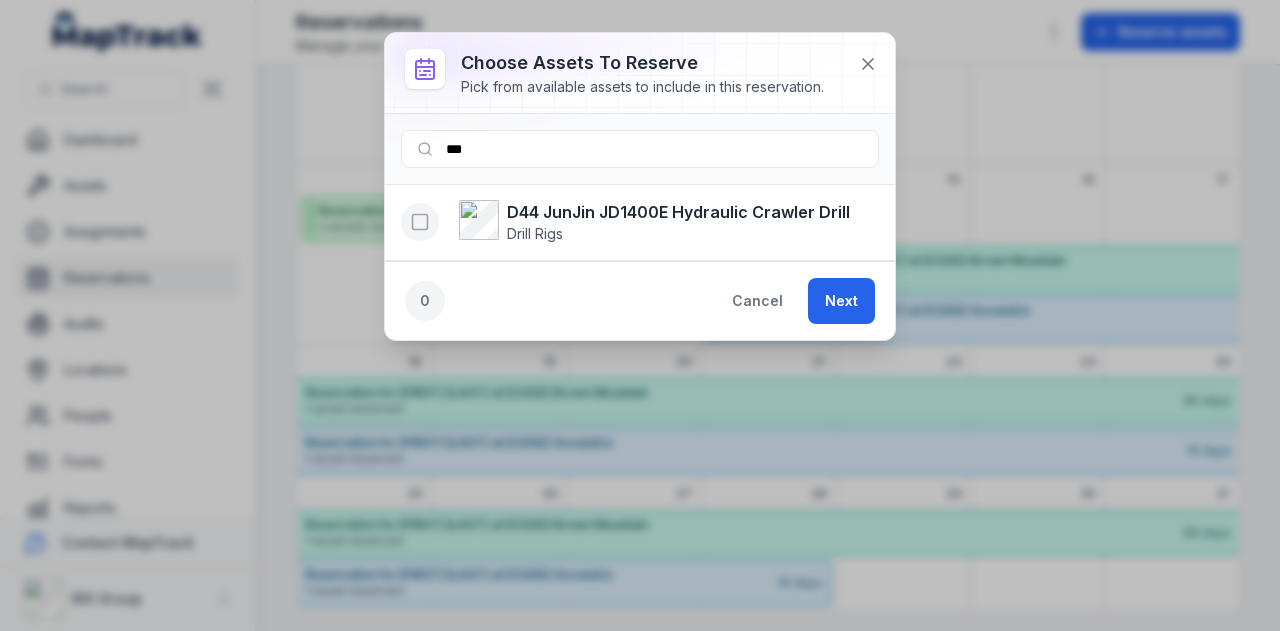 click 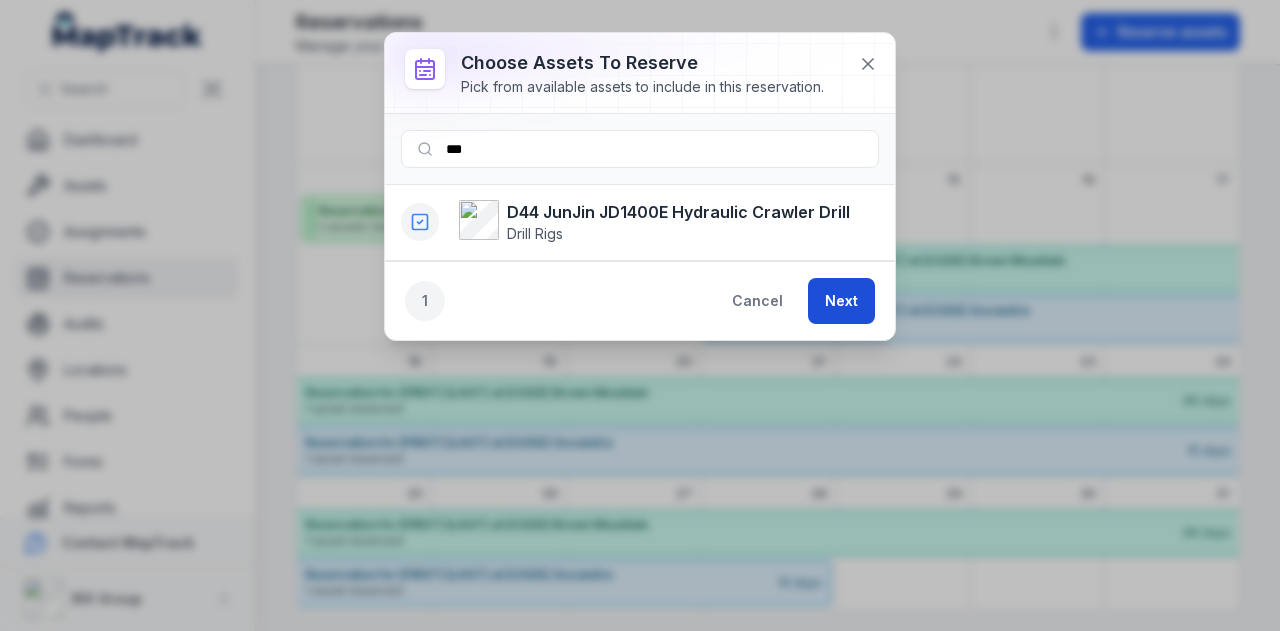 click on "Next" at bounding box center [841, 301] 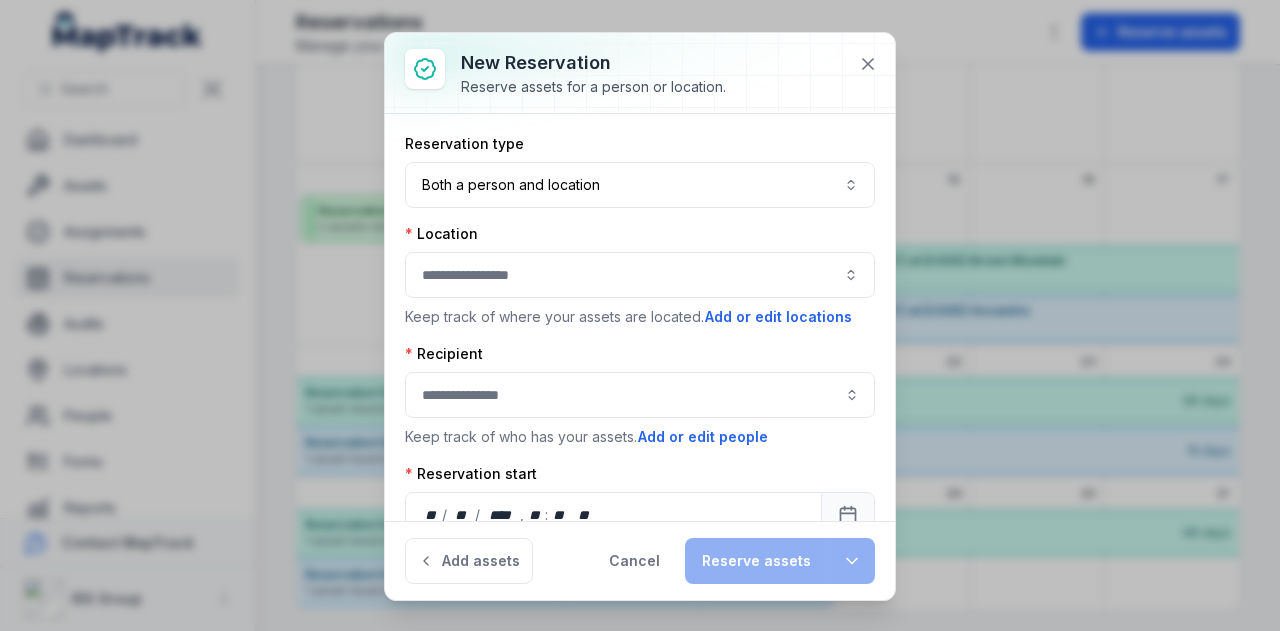 click at bounding box center (640, 275) 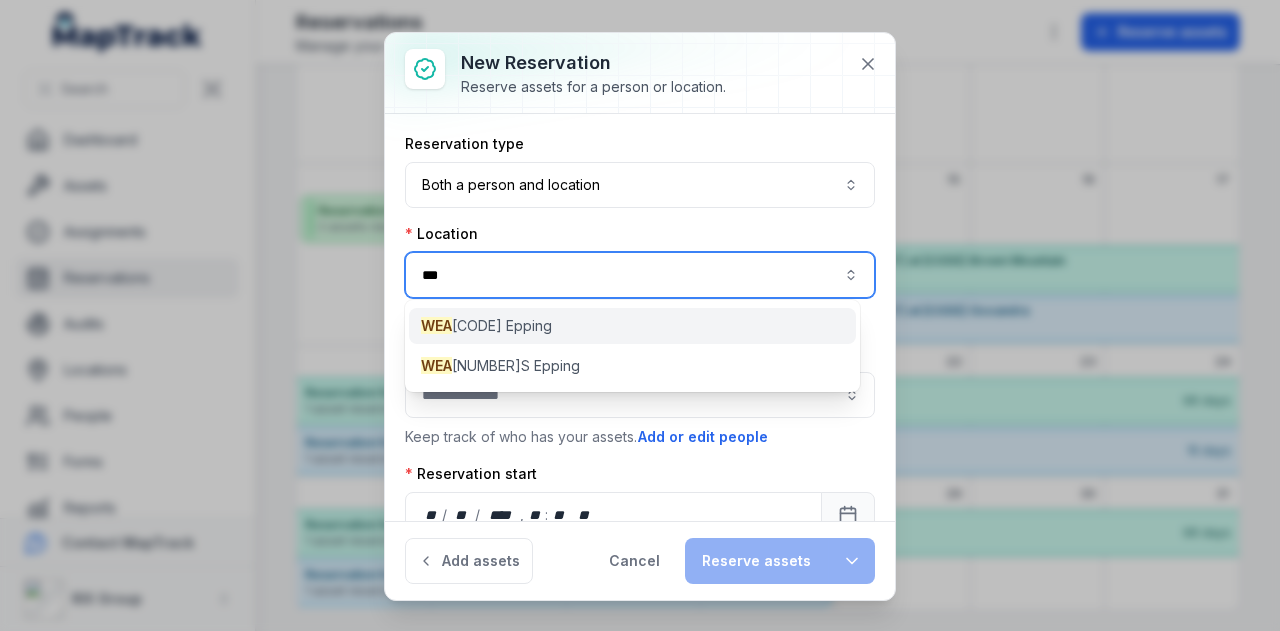 type on "***" 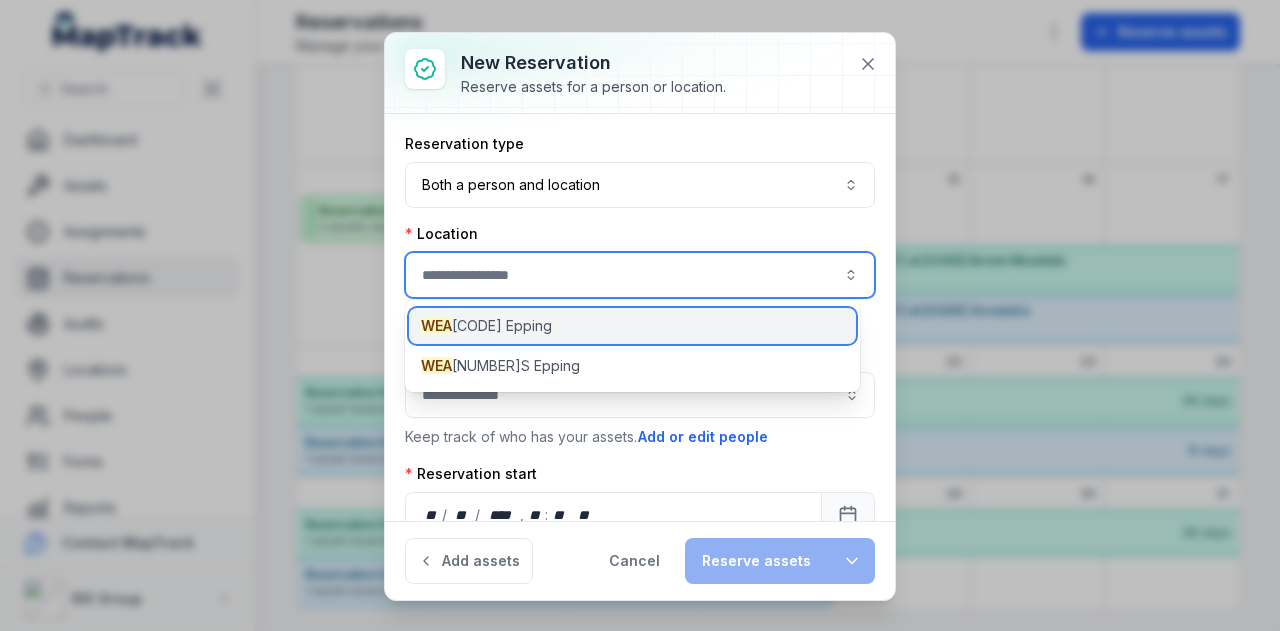 click on "[CODE] Epping" at bounding box center [632, 326] 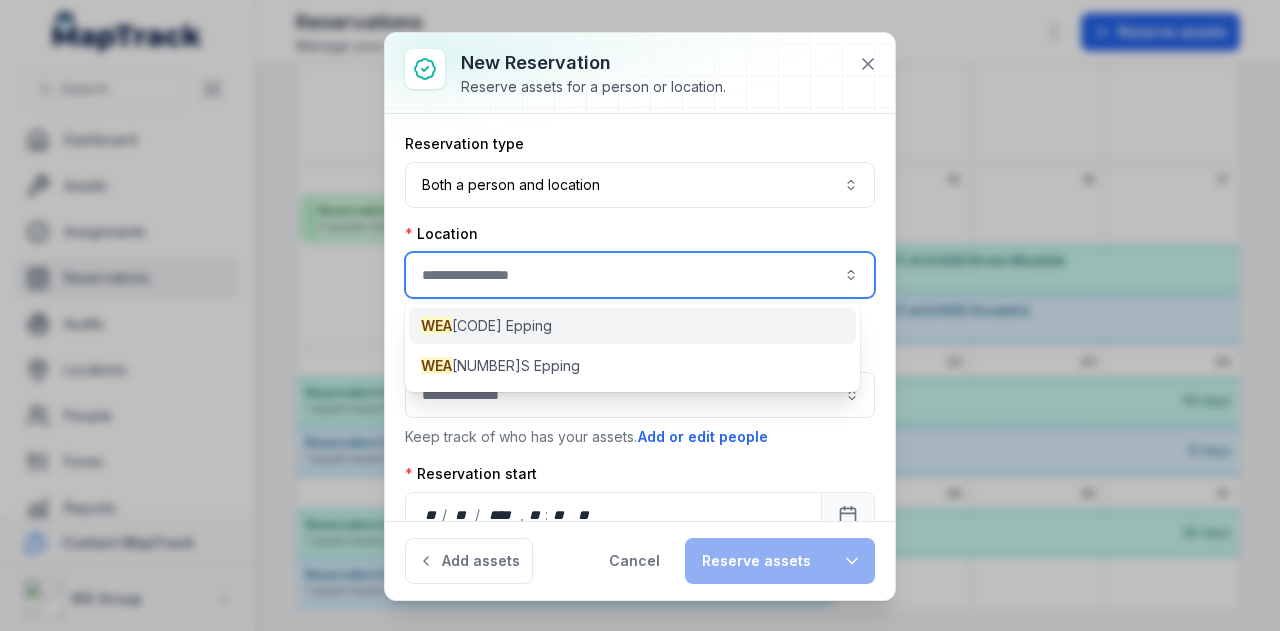 type on "**********" 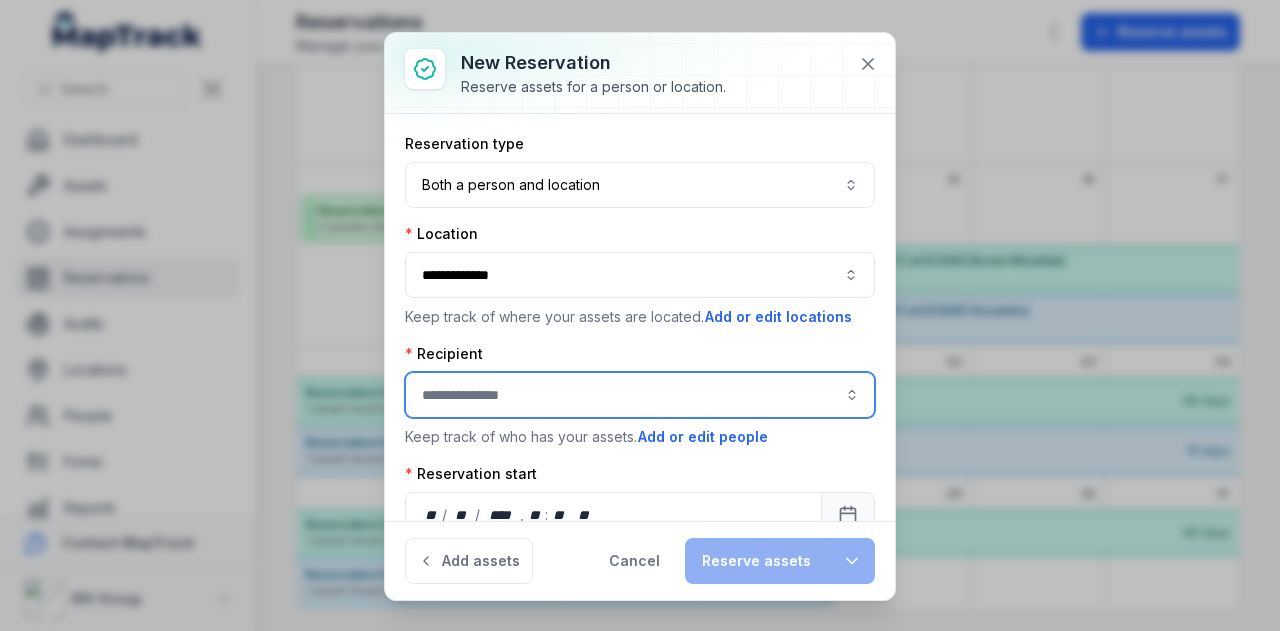 click at bounding box center [640, 395] 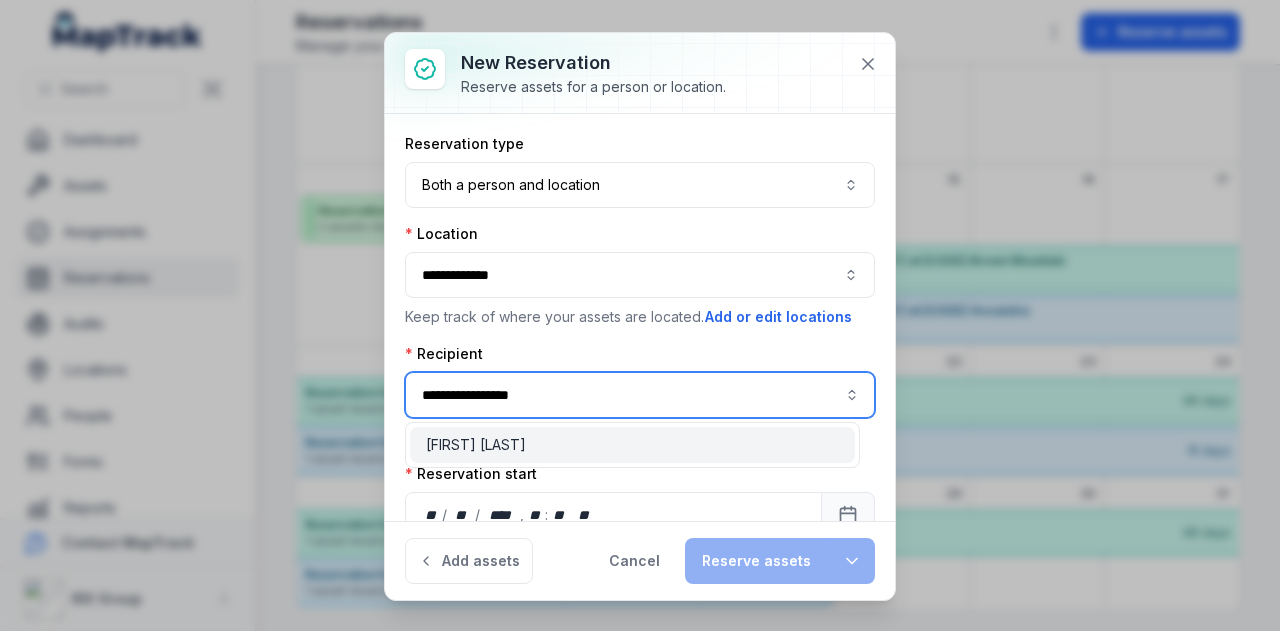 click on "[FIRST] [LAST]" at bounding box center (476, 445) 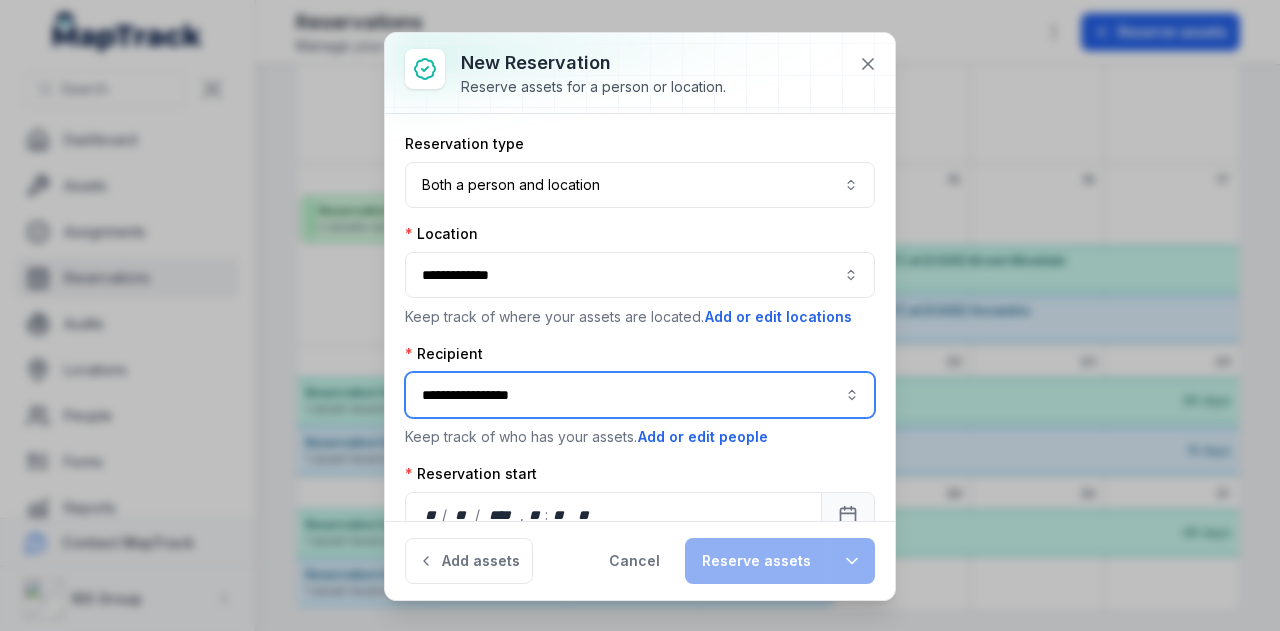 scroll, scrollTop: 161, scrollLeft: 0, axis: vertical 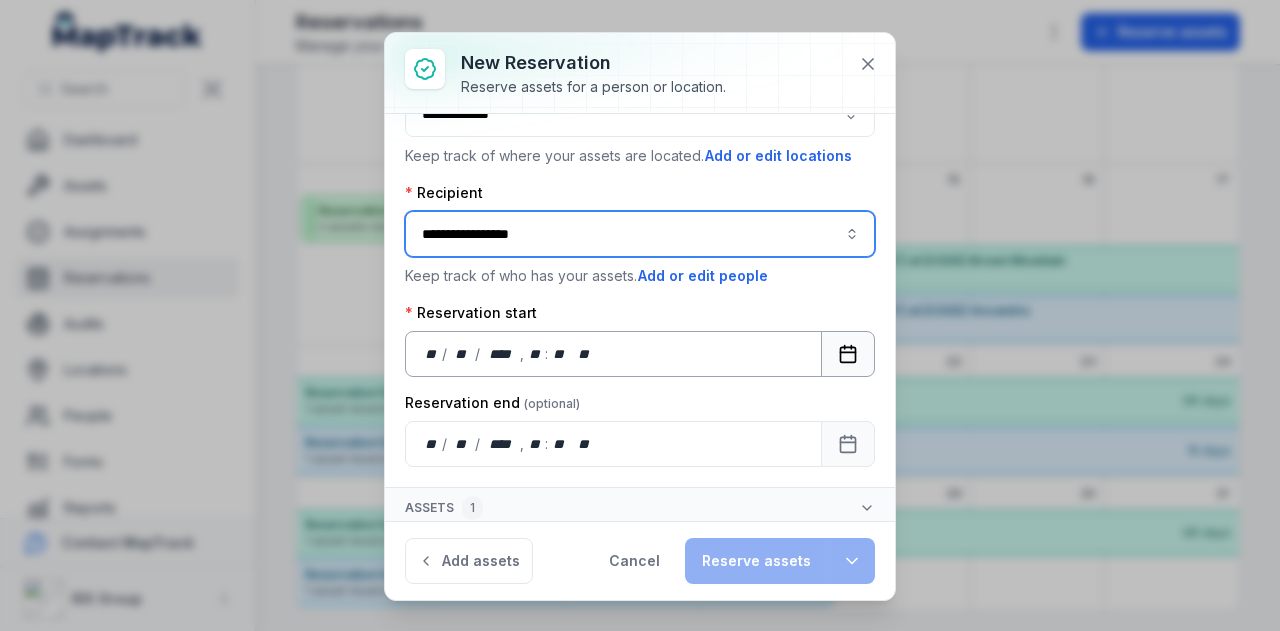 type on "**********" 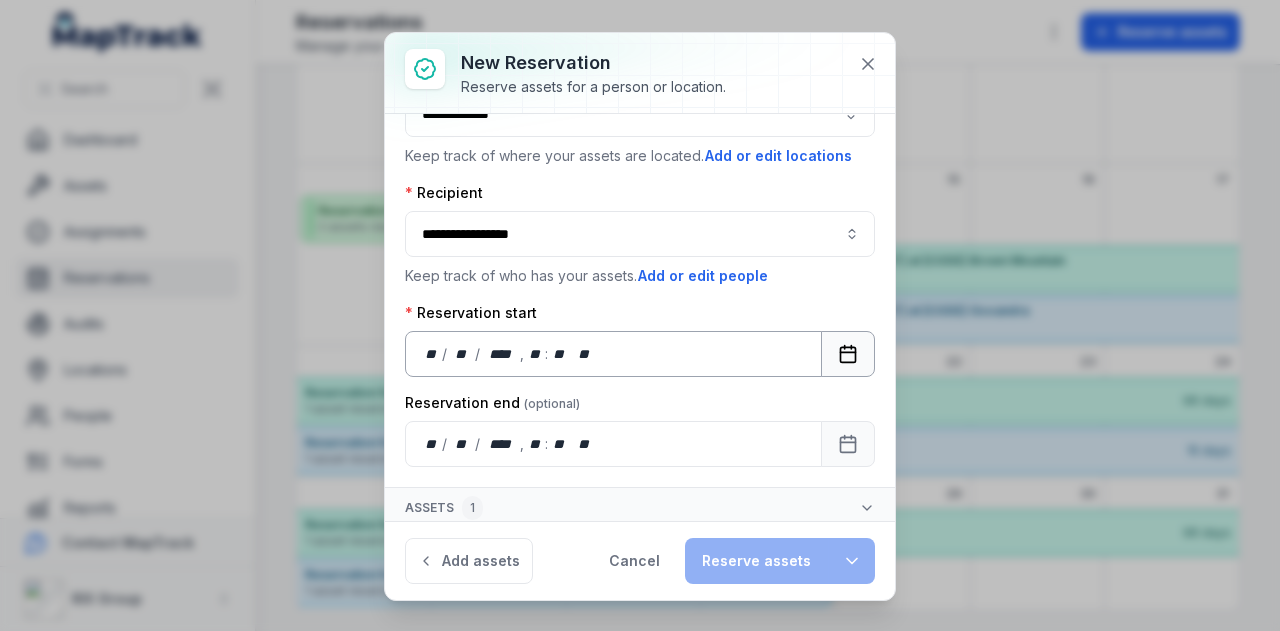 click at bounding box center [848, 354] 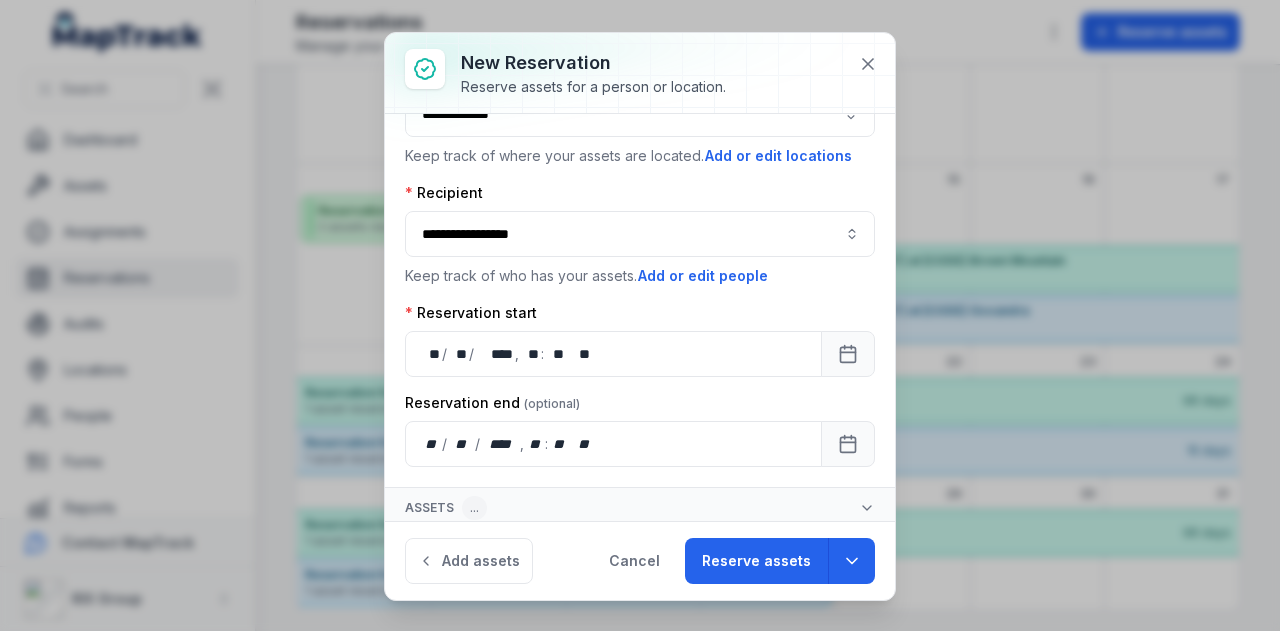 click on "Reservation end" at bounding box center (640, 403) 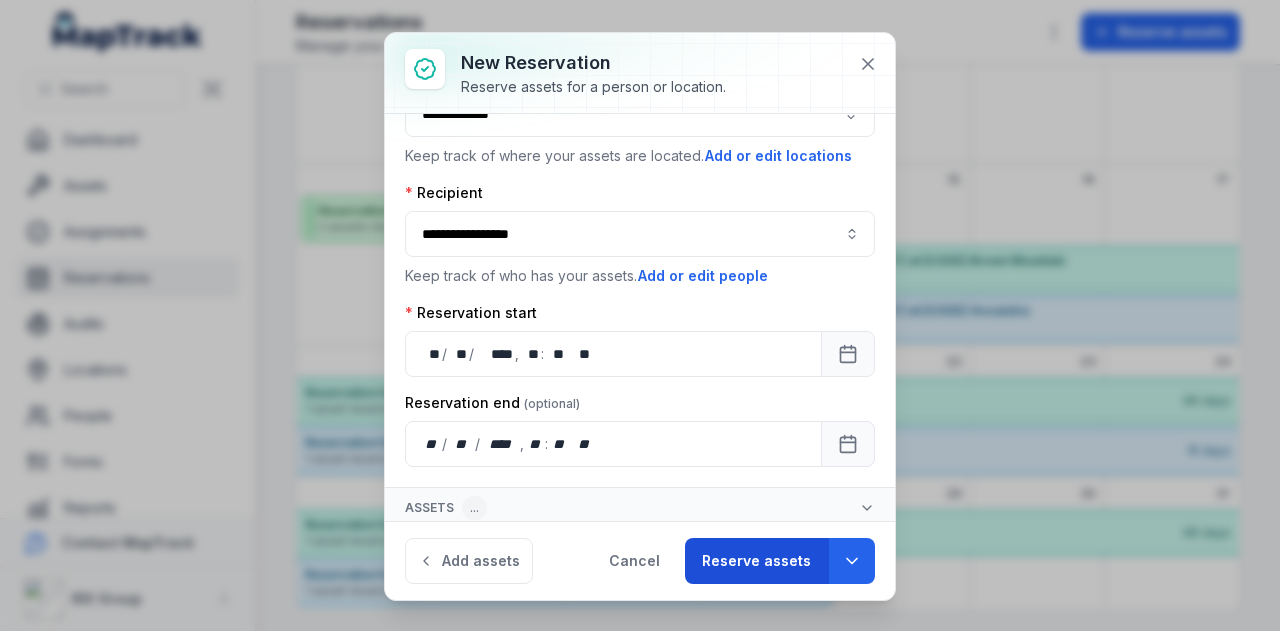 click on "Reserve assets" at bounding box center (756, 561) 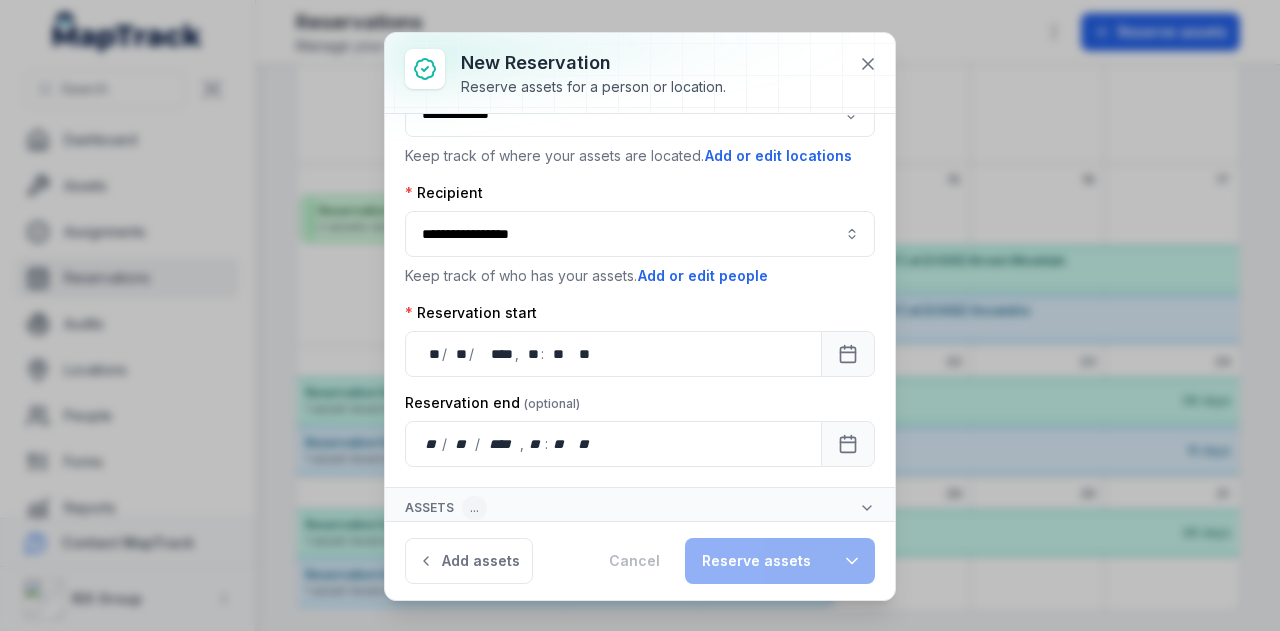 type 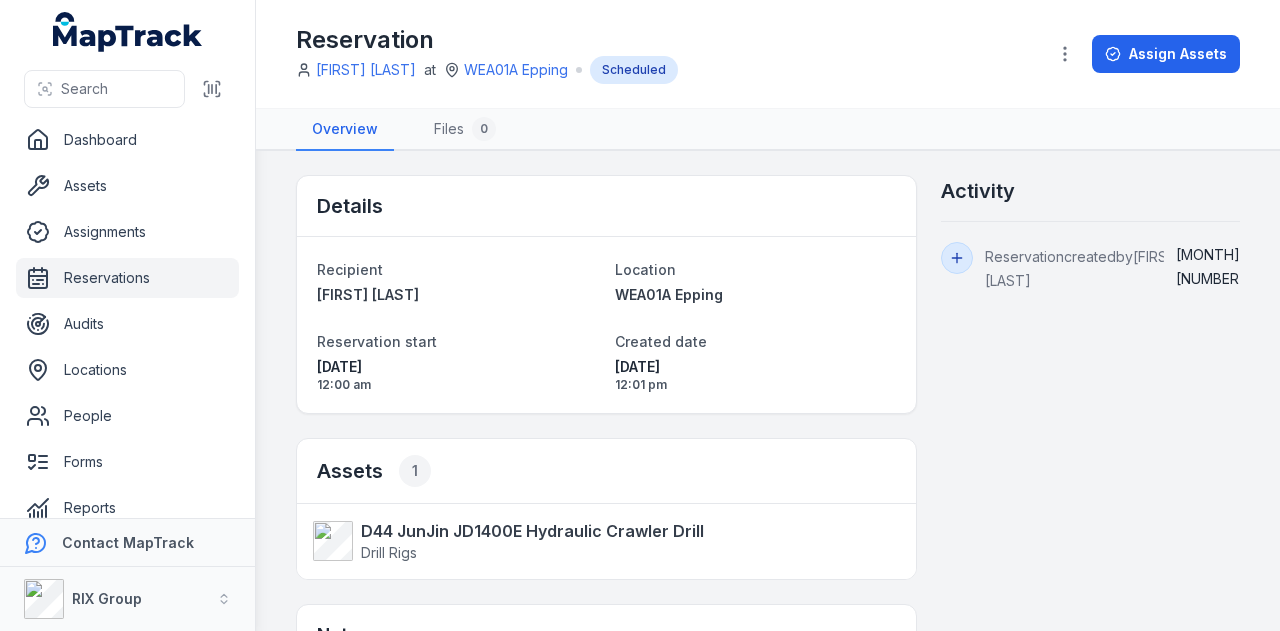 click on "Reservations" at bounding box center (127, 278) 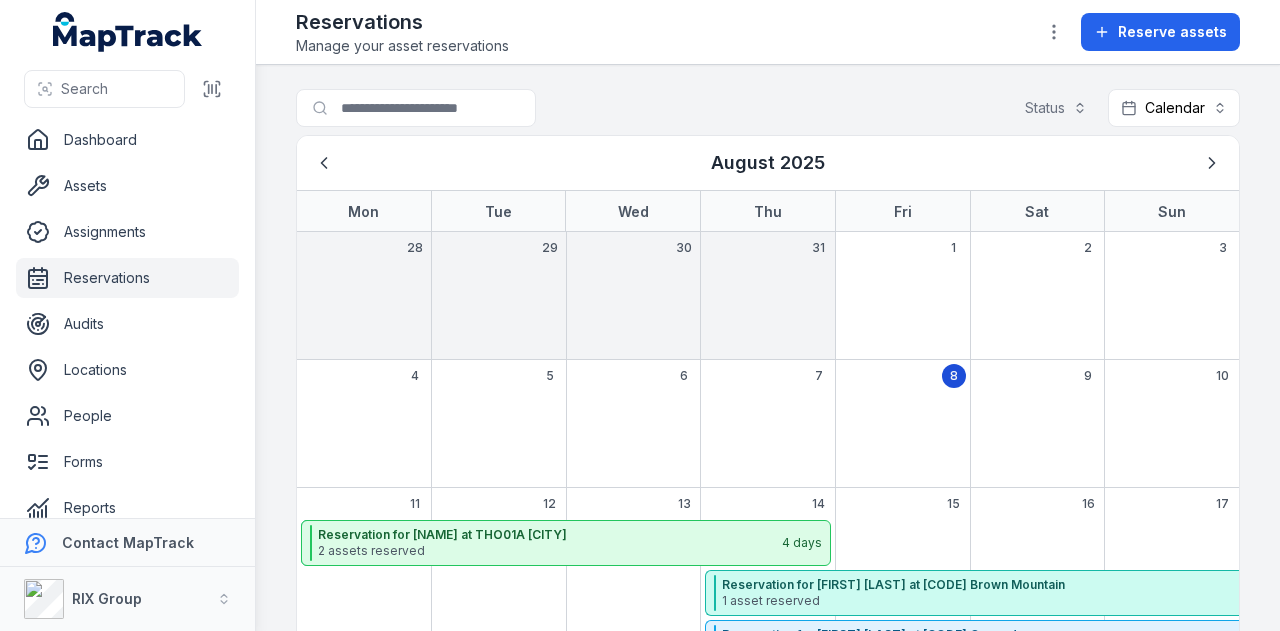 scroll, scrollTop: 324, scrollLeft: 0, axis: vertical 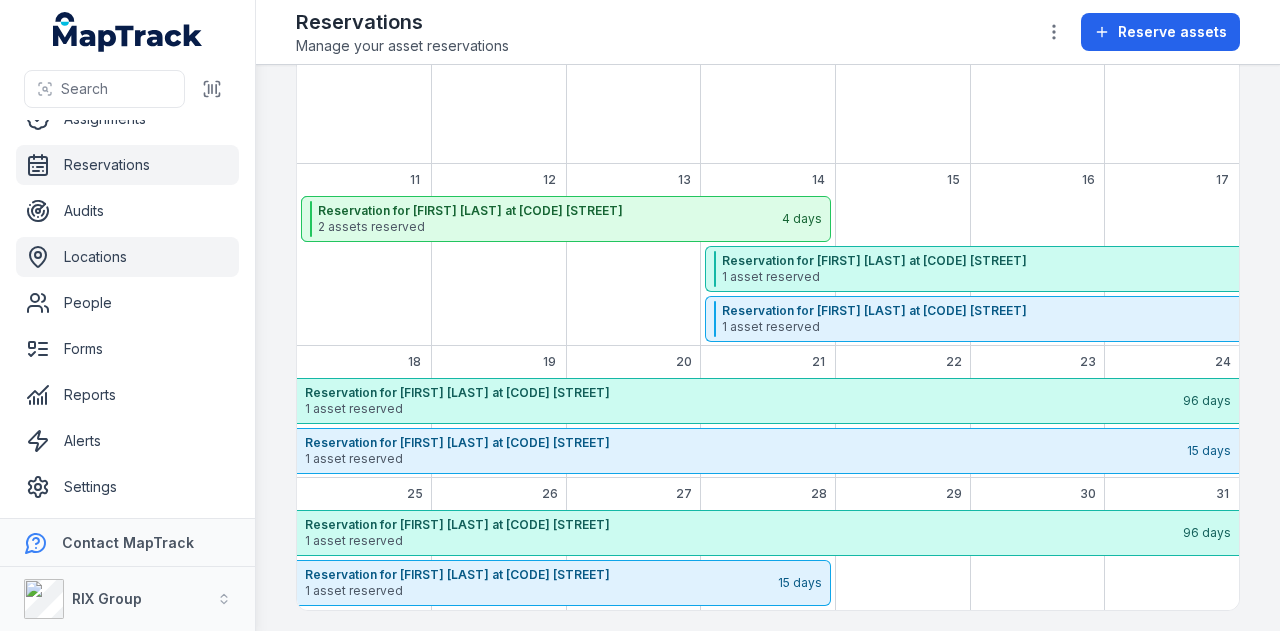 click on "Locations" at bounding box center (127, 257) 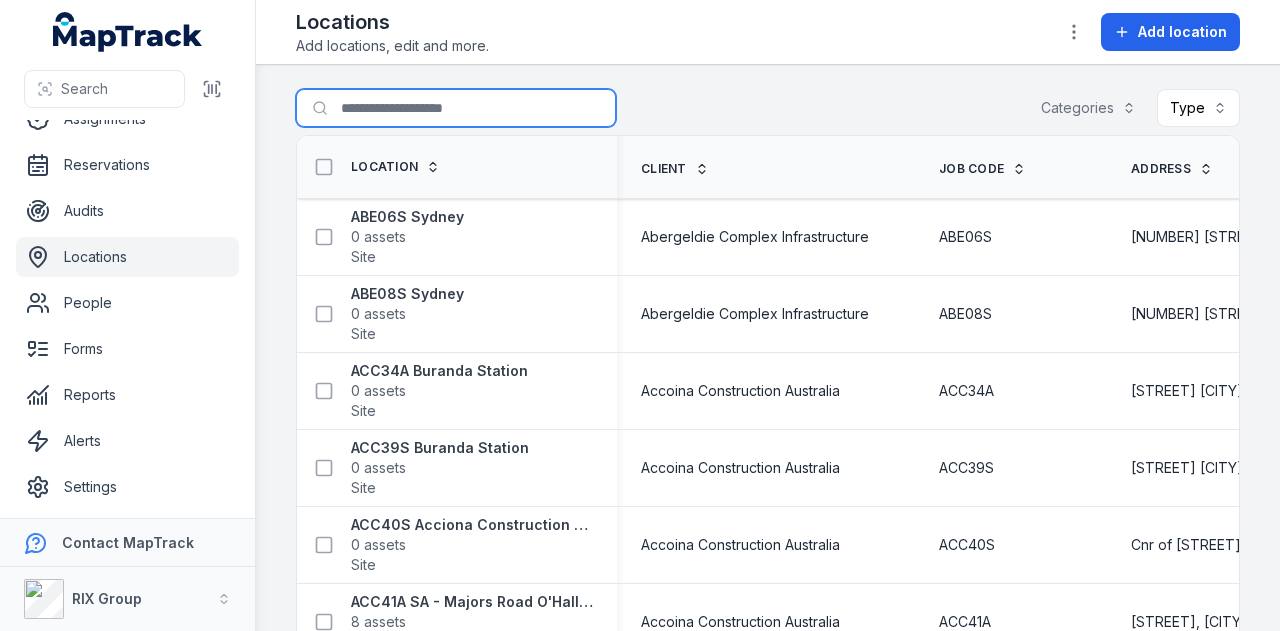 click on "Search for  locations" at bounding box center [456, 108] 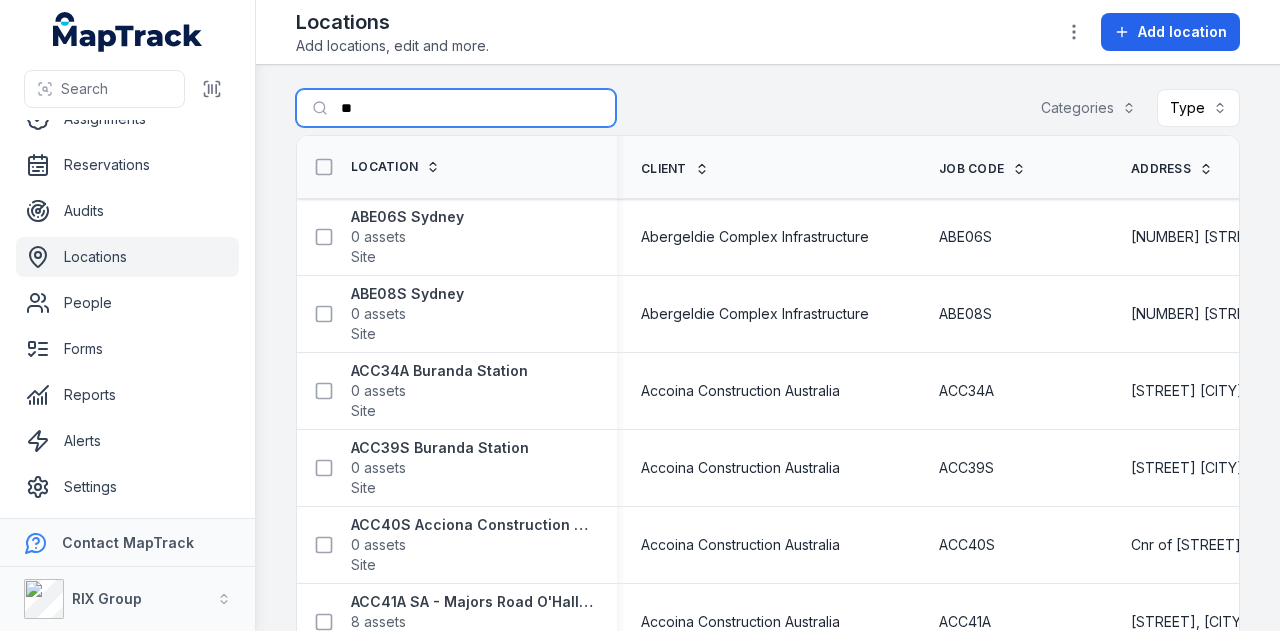 type on "***" 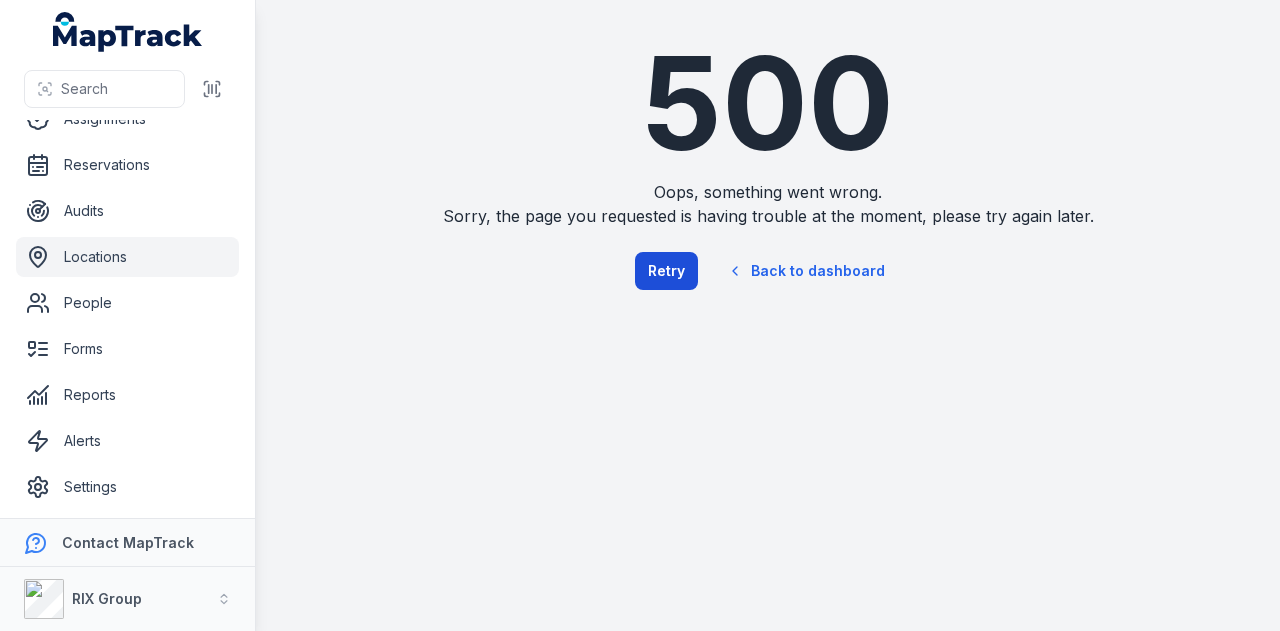 click on "Retry" at bounding box center (666, 271) 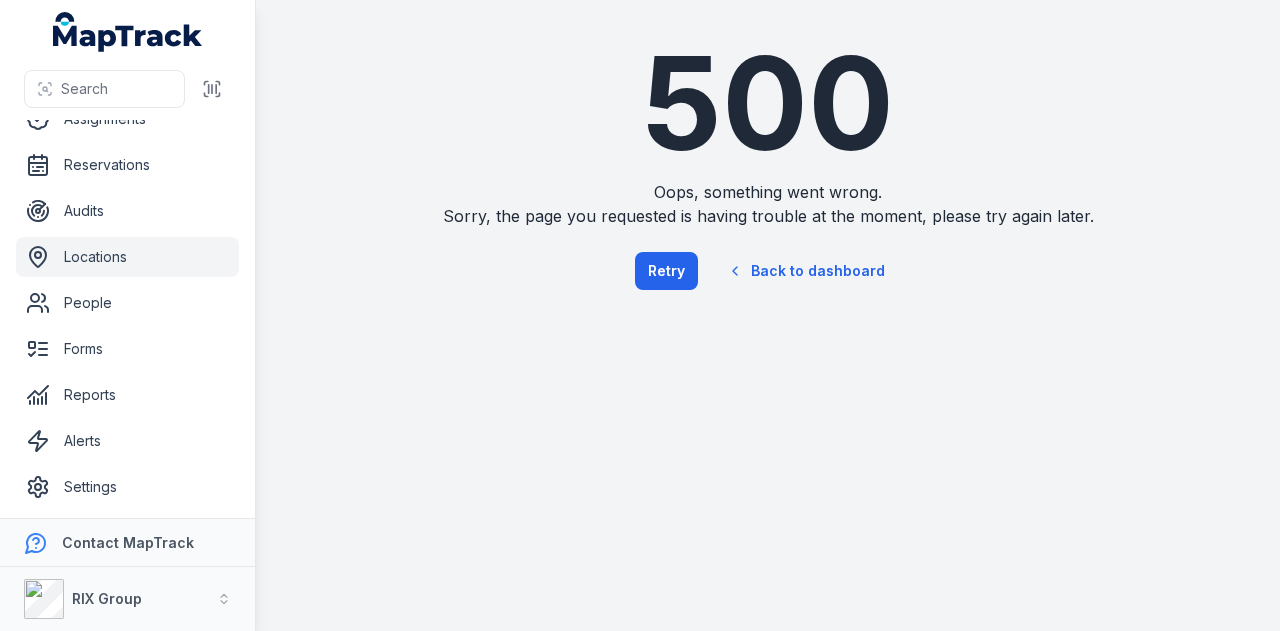 click on "Locations" at bounding box center (127, 257) 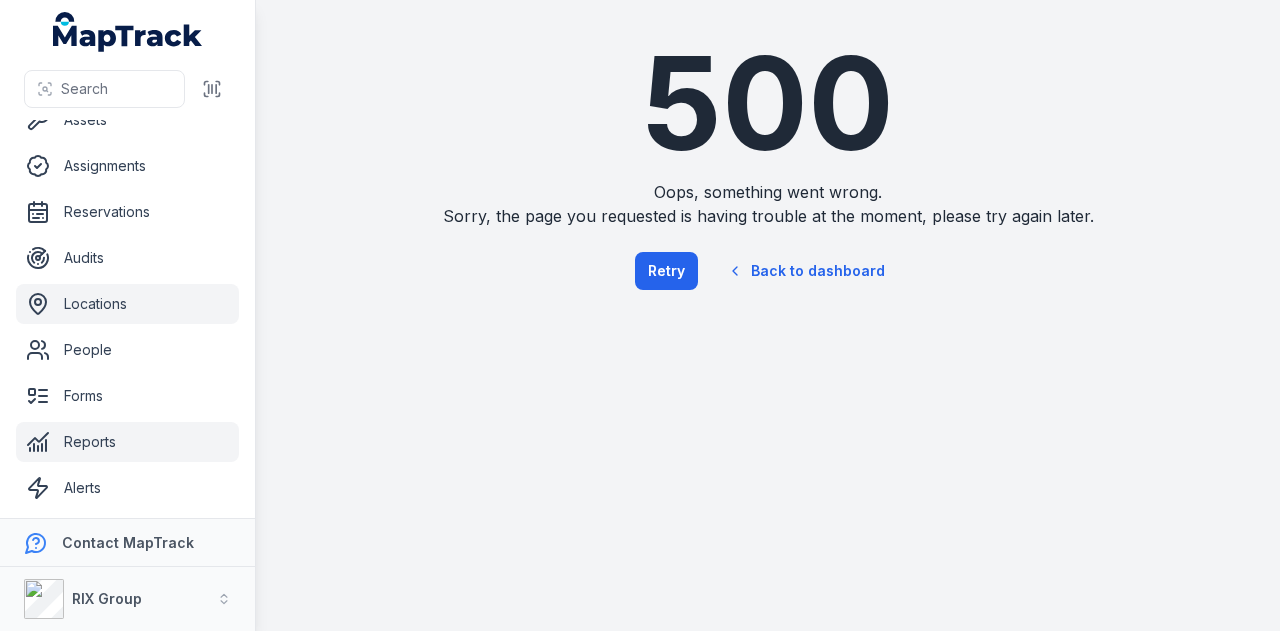 scroll, scrollTop: 113, scrollLeft: 0, axis: vertical 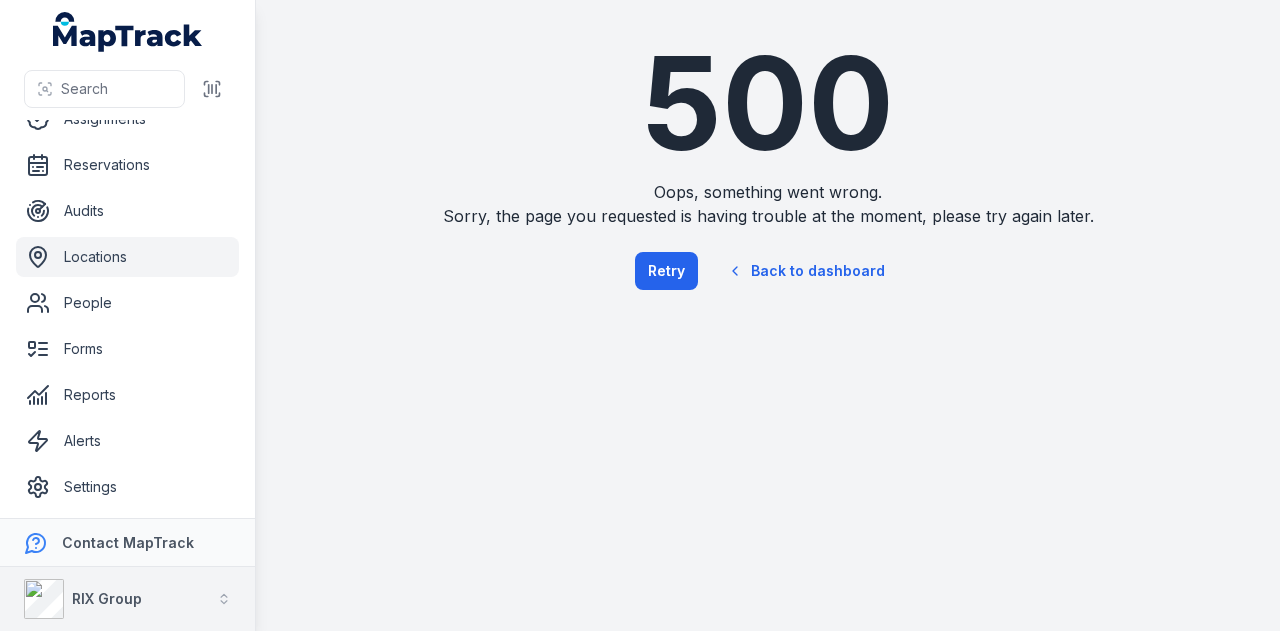 click on "RIX Group" at bounding box center [127, 599] 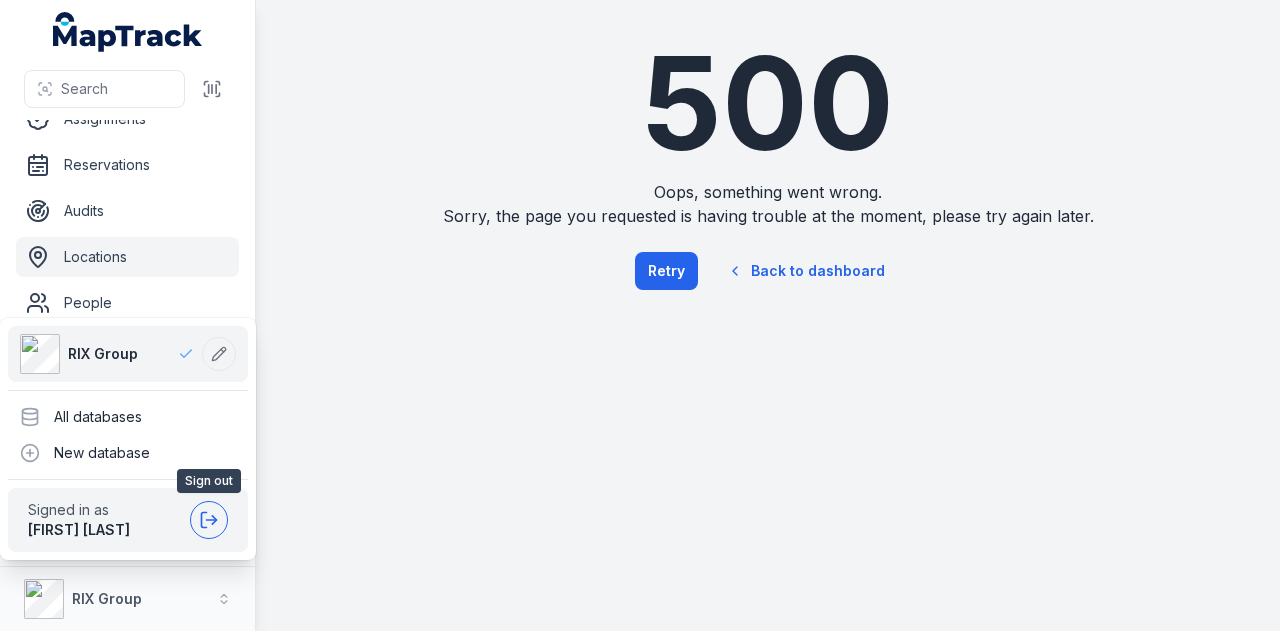 click 